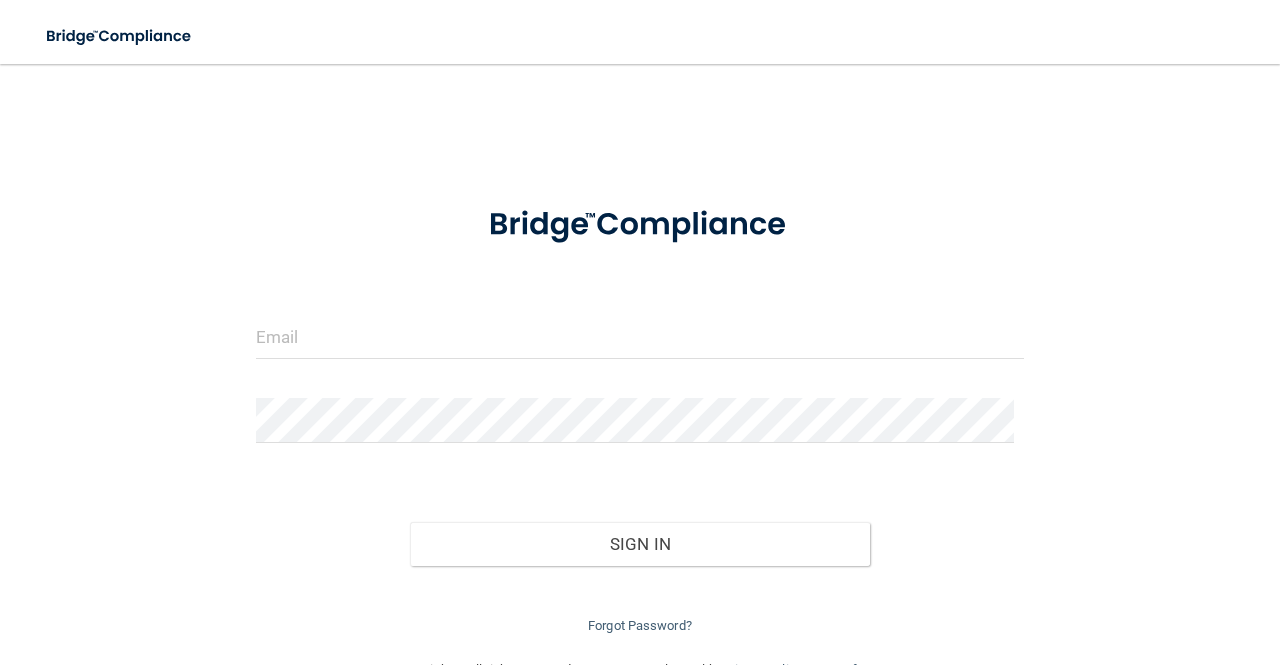 scroll, scrollTop: 0, scrollLeft: 0, axis: both 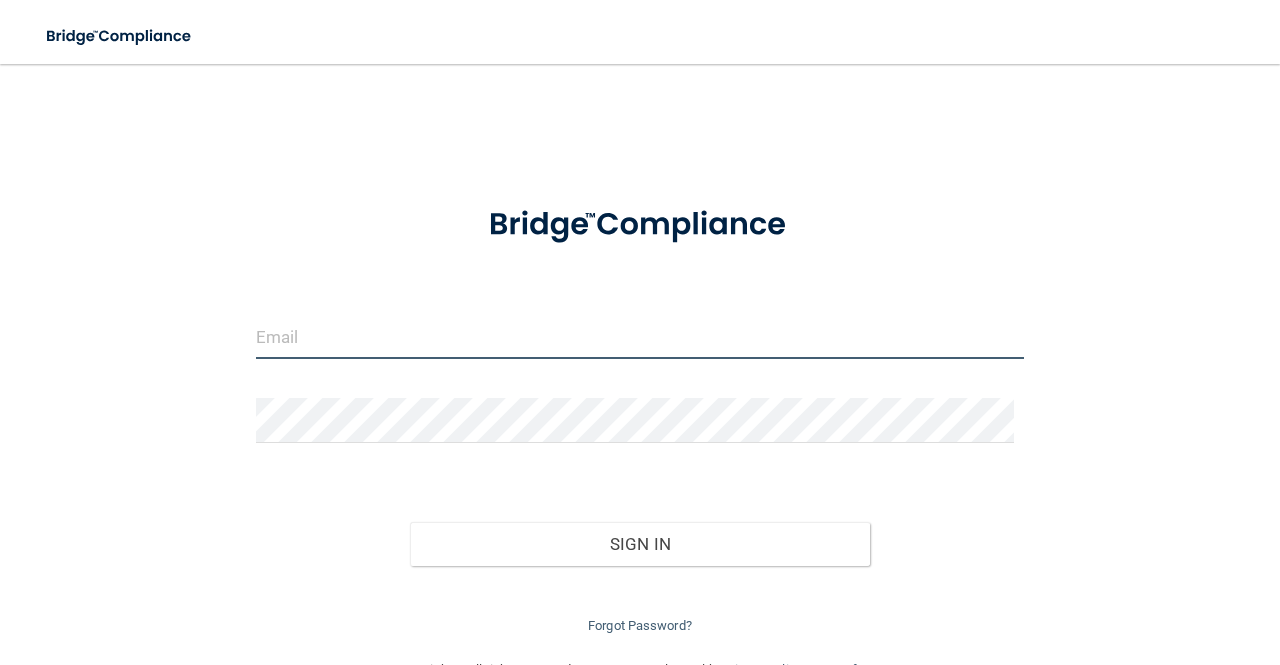 click at bounding box center [640, 336] 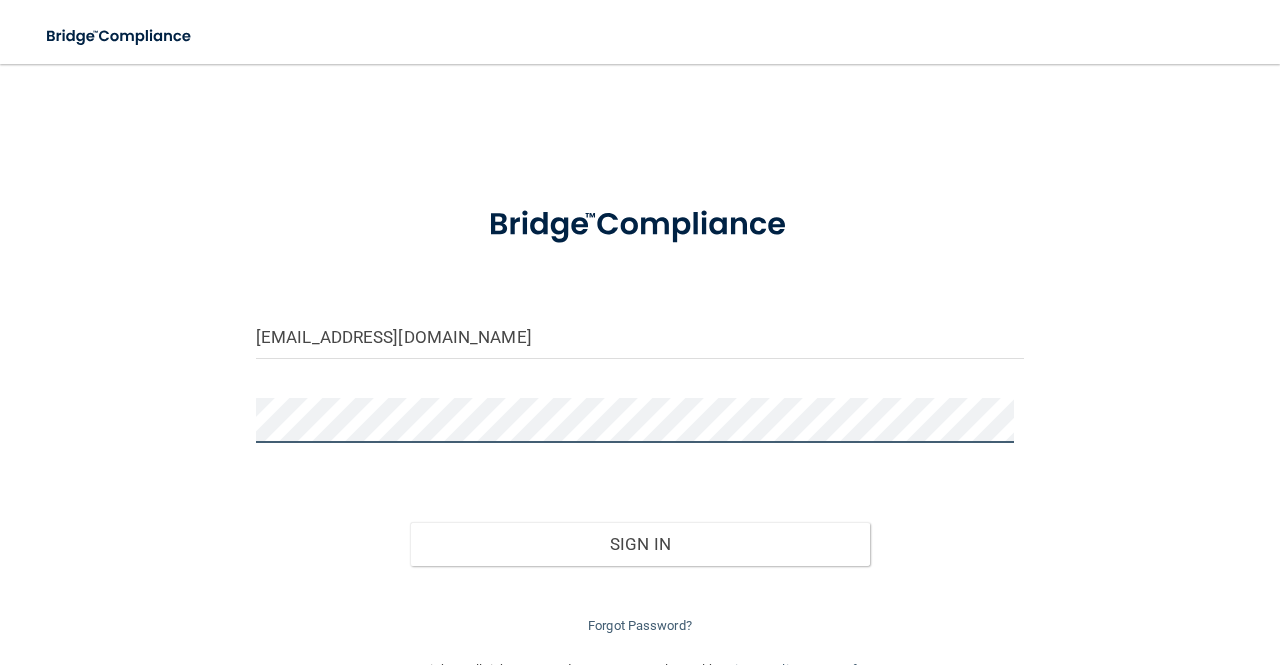 click on "Sign In" at bounding box center [640, 544] 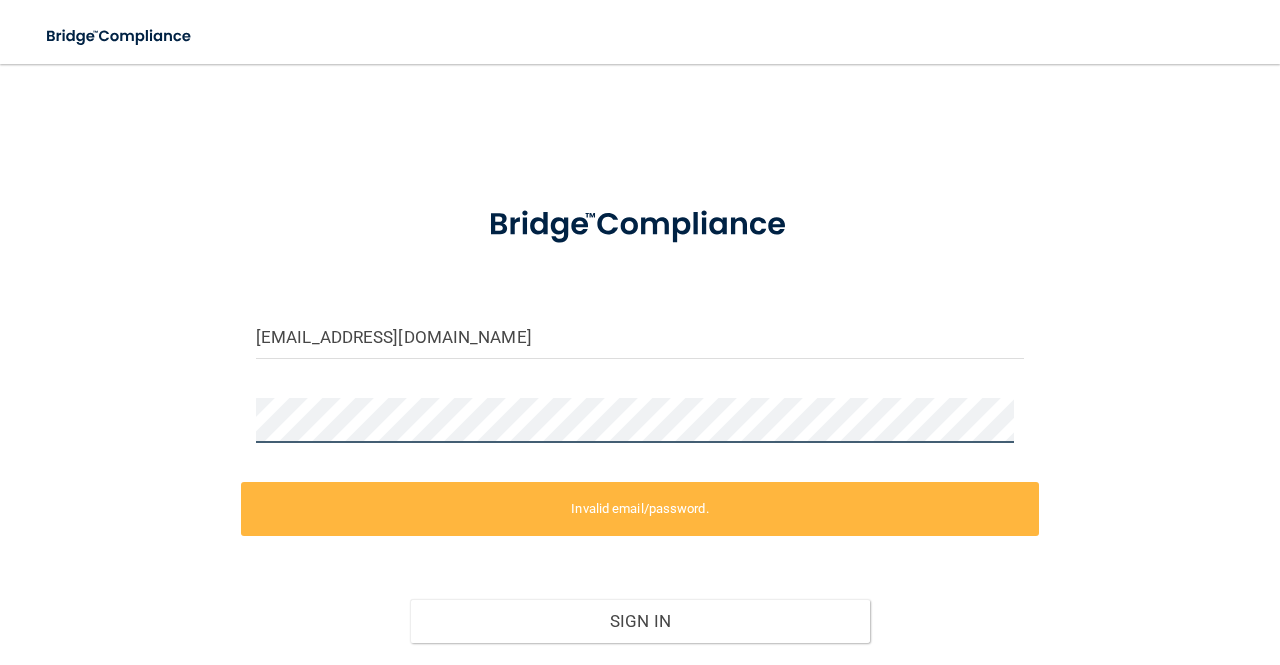 click on "villarez@southfloridapsychiatry.org                                    Invalid email/password.     You don't have permission to access that page.       Sign In            Forgot Password?" at bounding box center [640, 399] 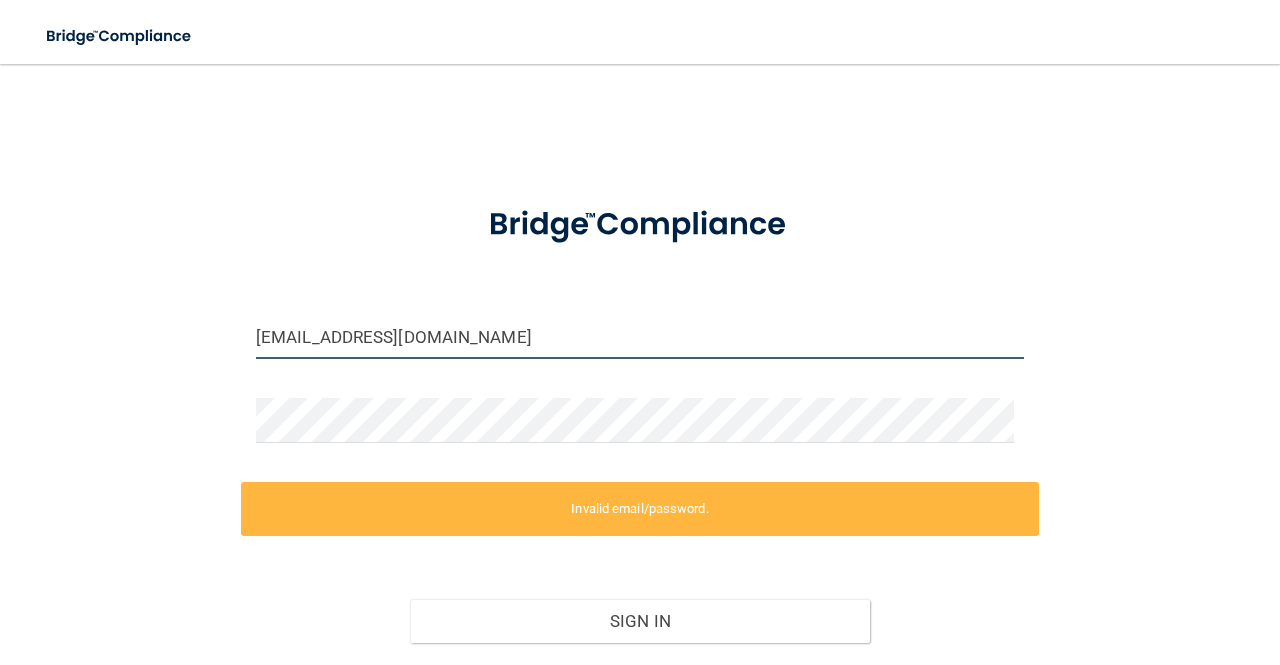 drag, startPoint x: 592, startPoint y: 333, endPoint x: 225, endPoint y: 339, distance: 367.04904 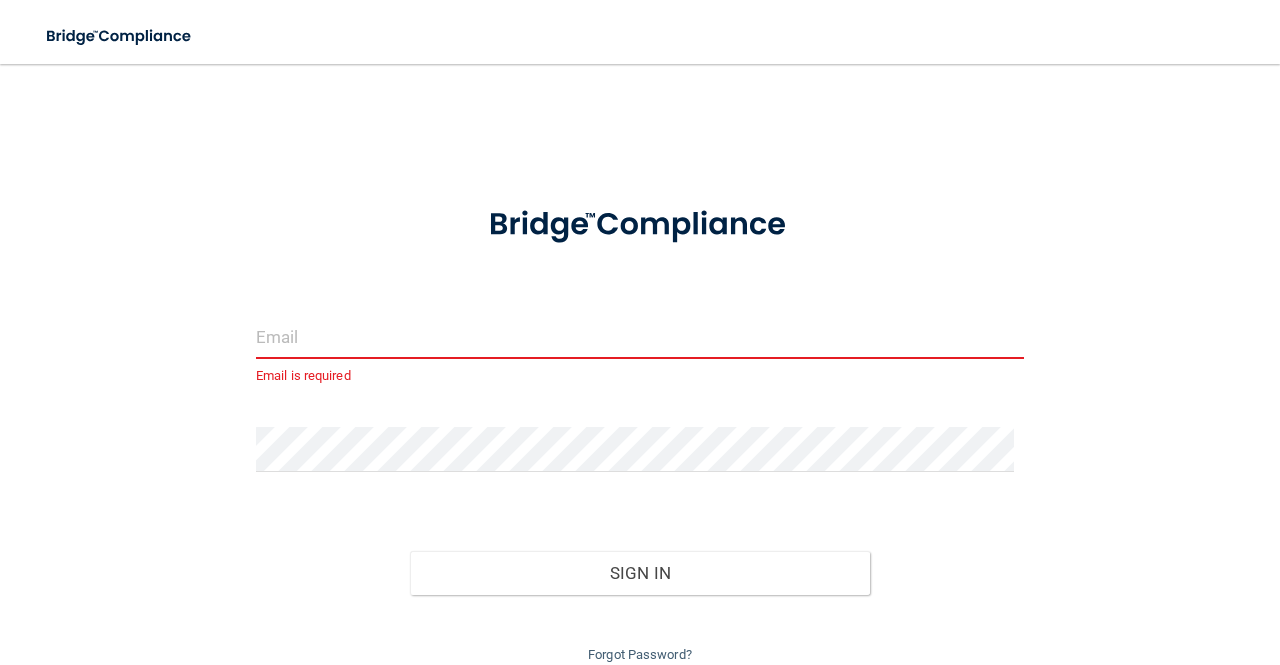 type on "villarez@southfloridapsychiatry.org" 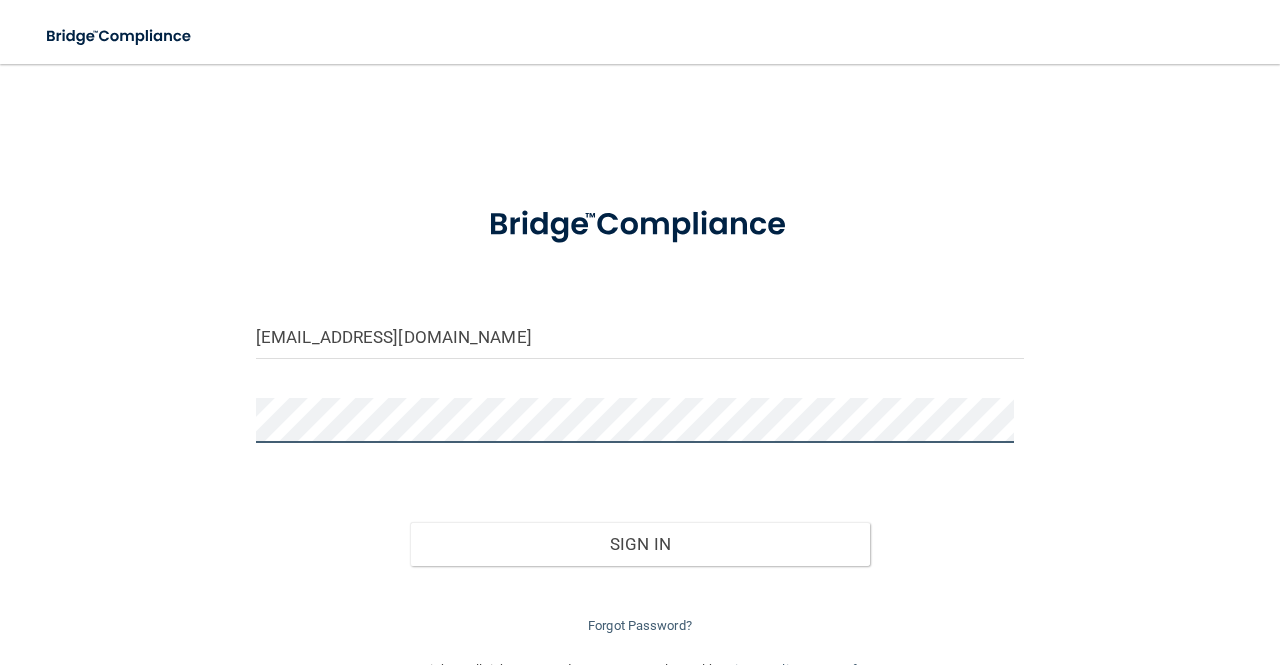 click on "villarez@southfloridapsychiatry.org                                    Invalid email/password.     You don't have permission to access that page.       Sign In            Forgot Password?" at bounding box center (640, 361) 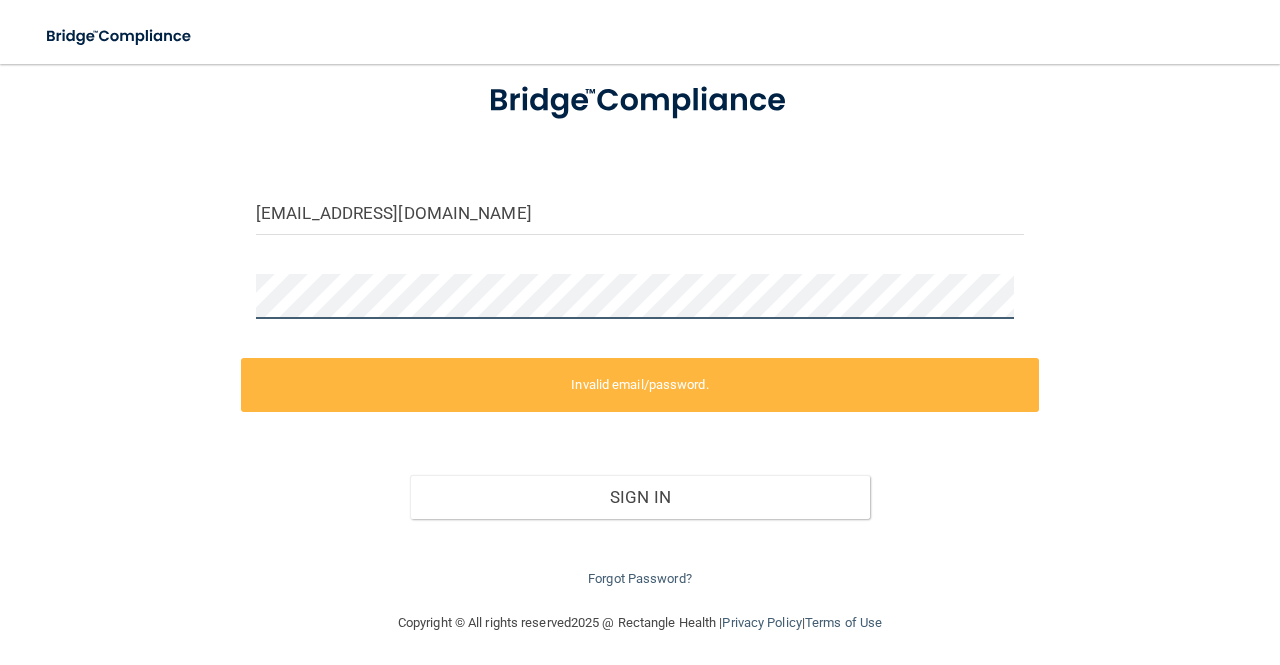 scroll, scrollTop: 128, scrollLeft: 0, axis: vertical 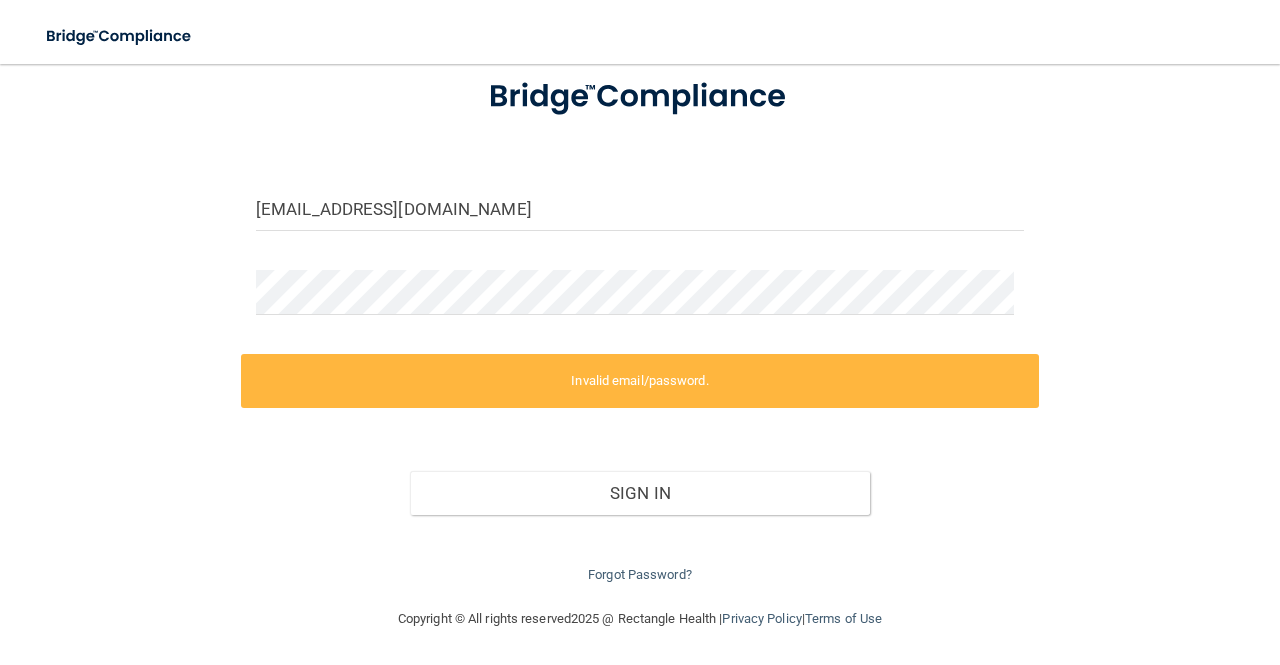 click on "Forgot Password?" at bounding box center (640, 551) 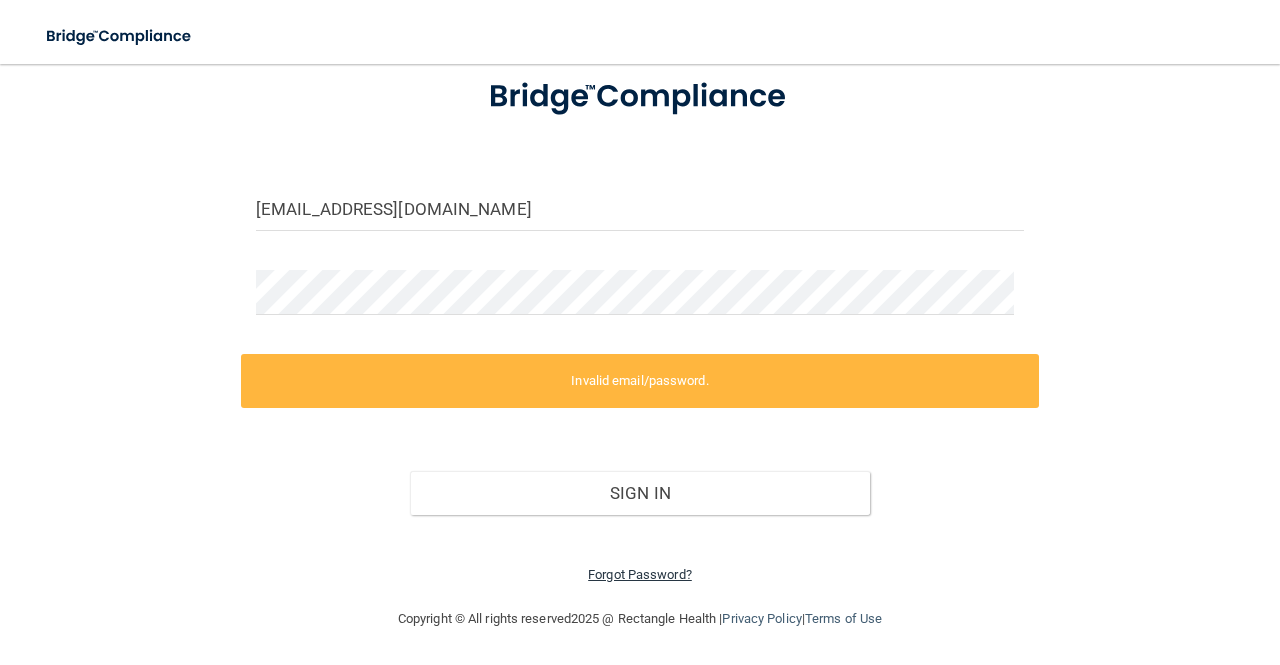 click on "Forgot Password?" at bounding box center (640, 574) 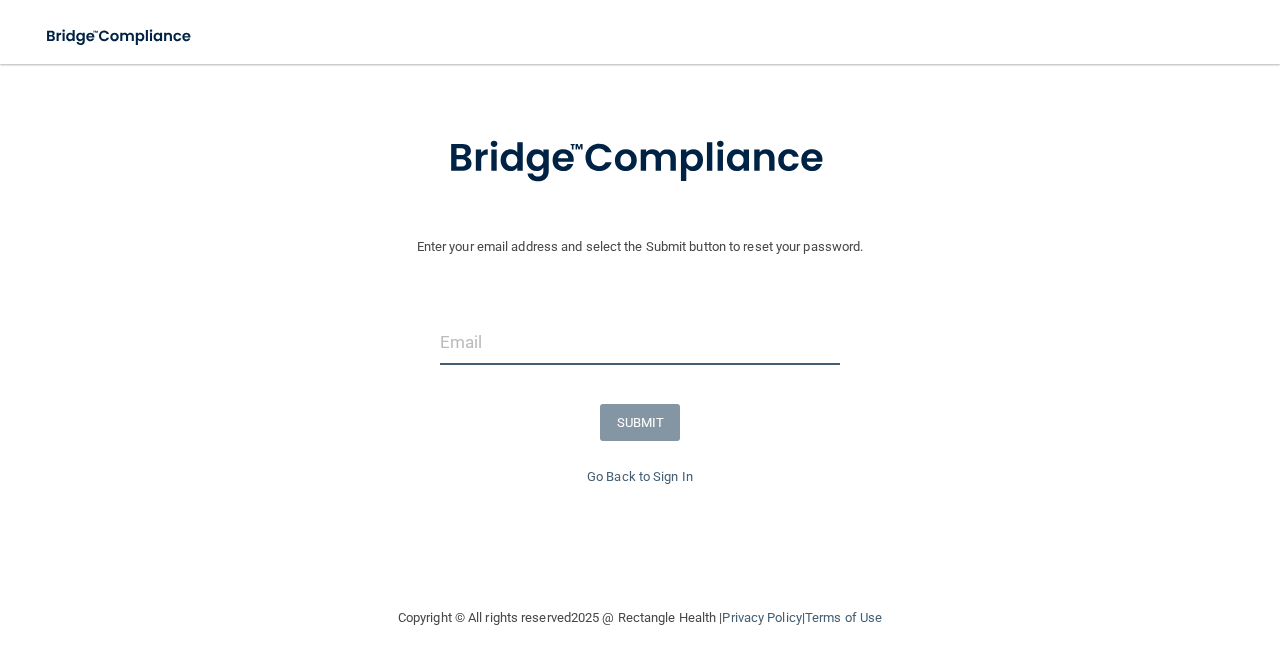 click at bounding box center [640, 342] 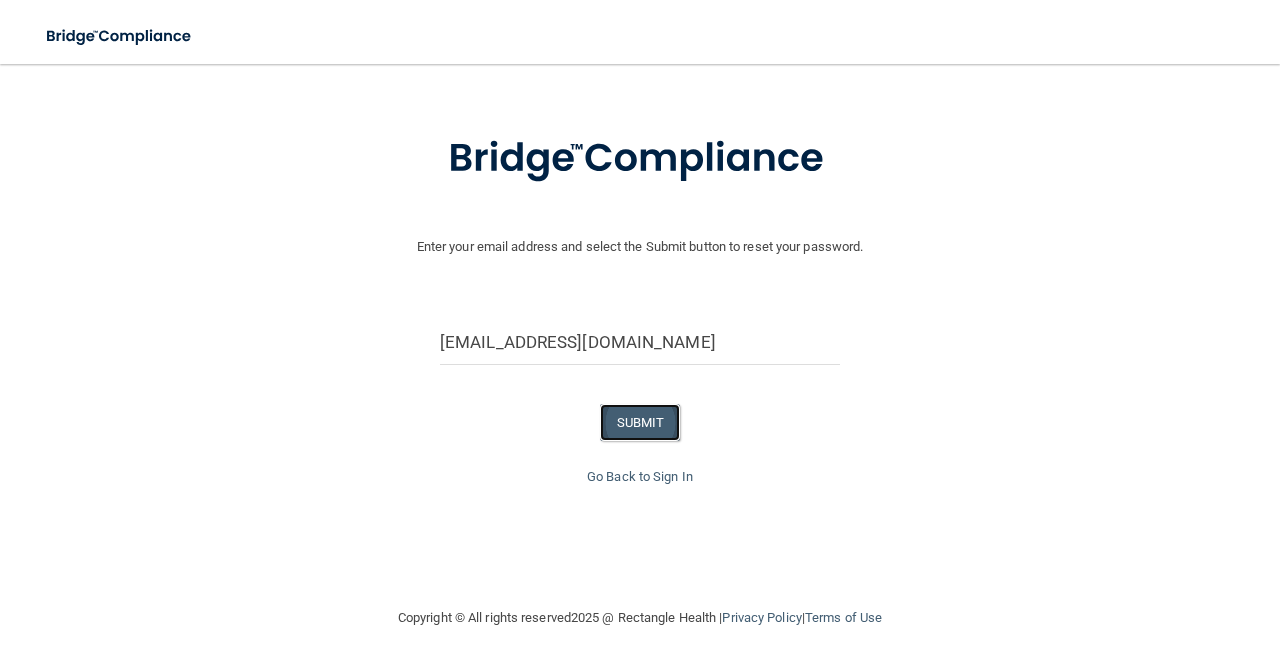 click on "SUBMIT" at bounding box center (640, 422) 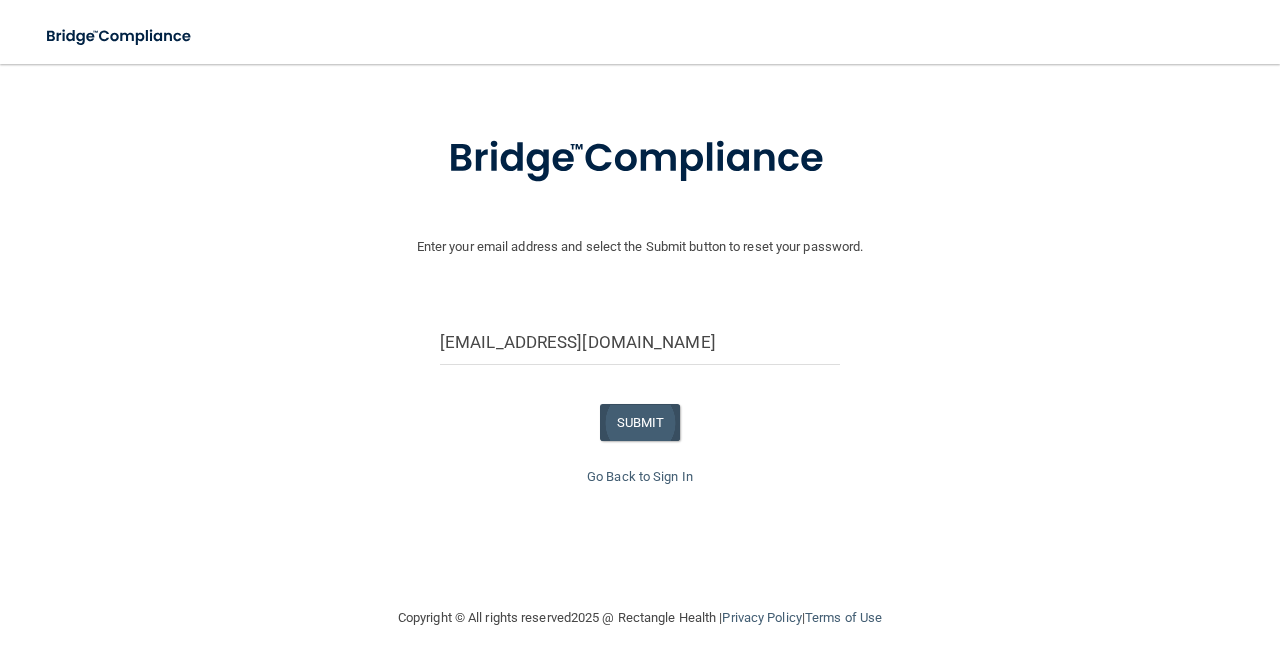 scroll, scrollTop: 0, scrollLeft: 0, axis: both 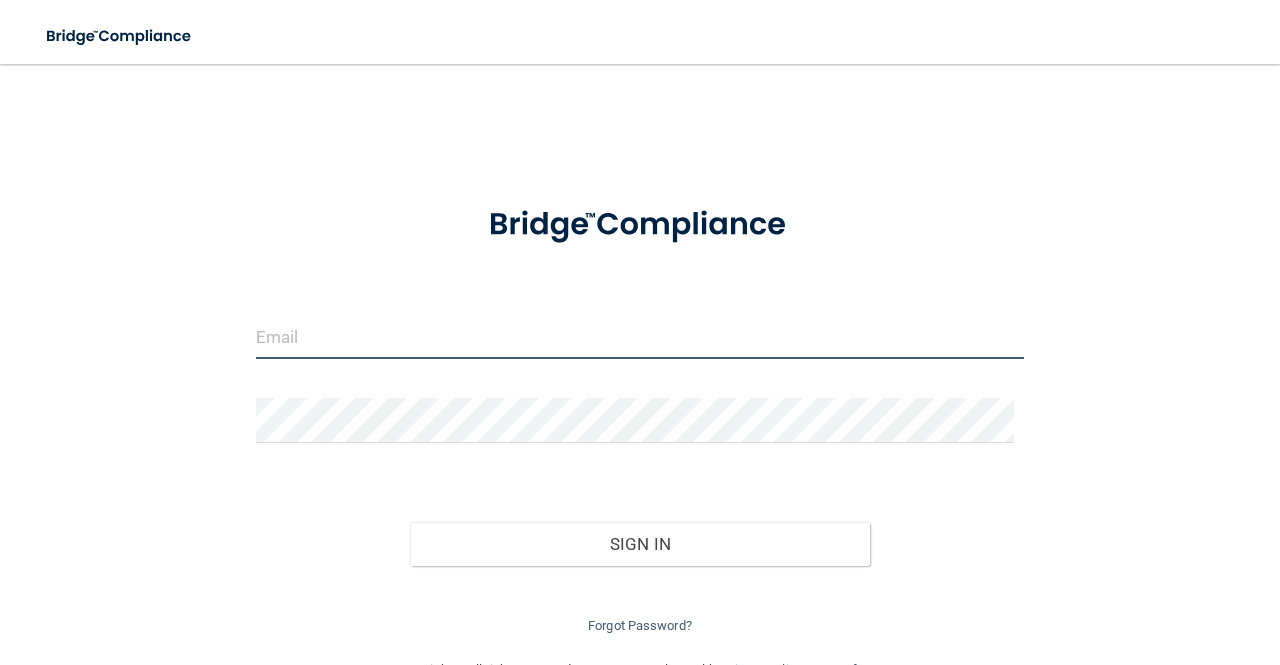 click at bounding box center [640, 336] 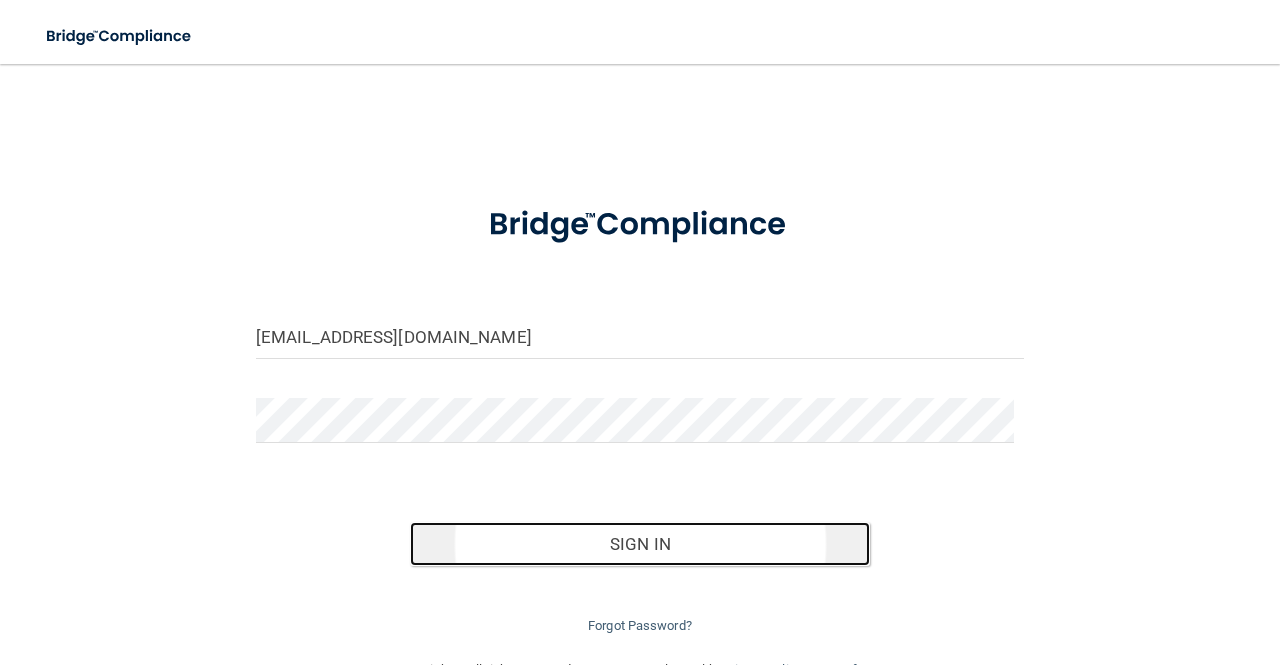 click on "Sign In" at bounding box center (640, 544) 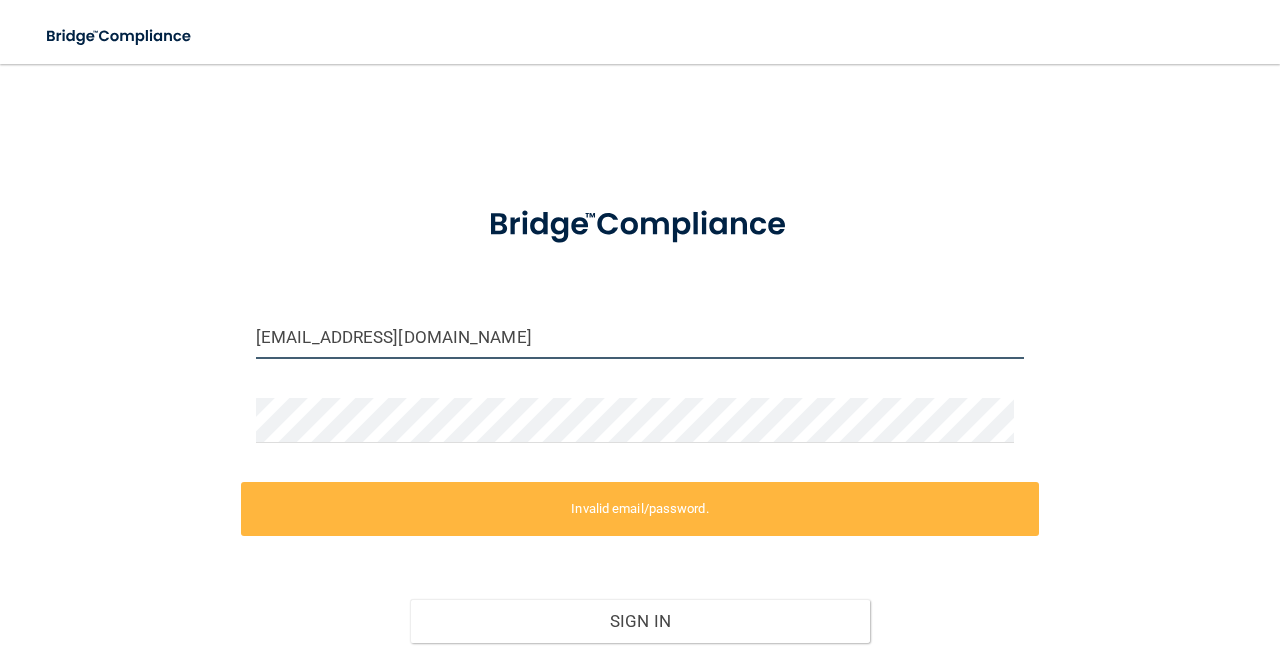 drag, startPoint x: 536, startPoint y: 335, endPoint x: 402, endPoint y: 342, distance: 134.18271 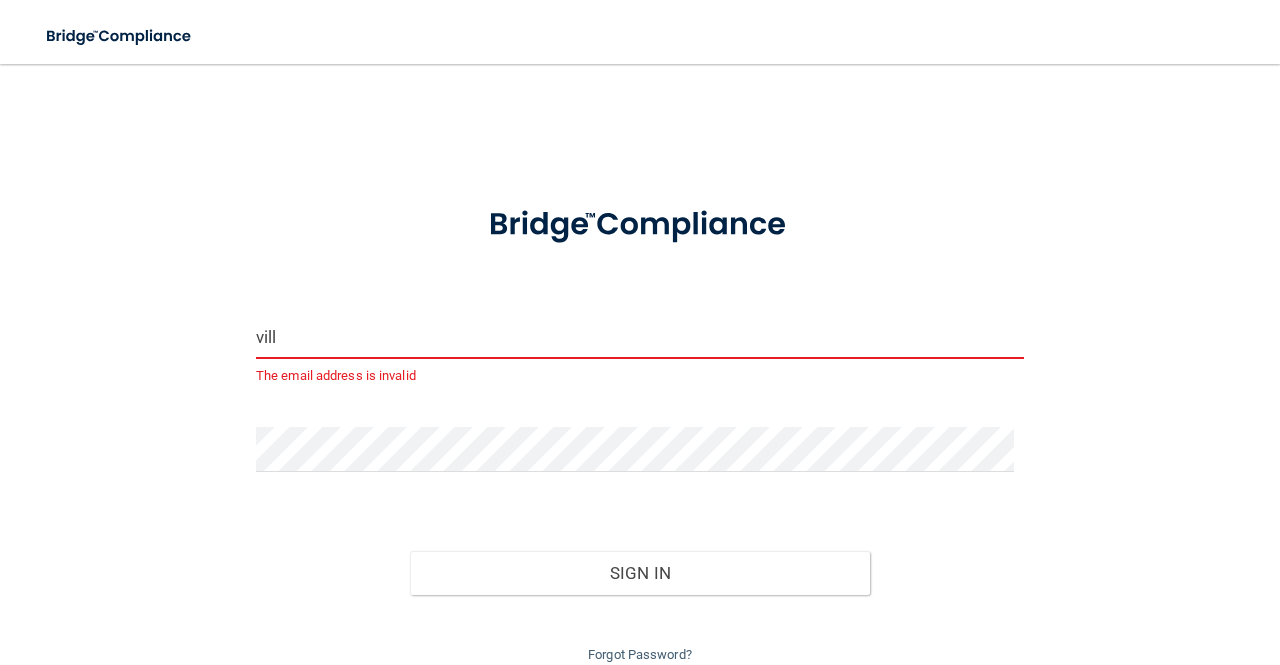 click on "vill" at bounding box center (640, 336) 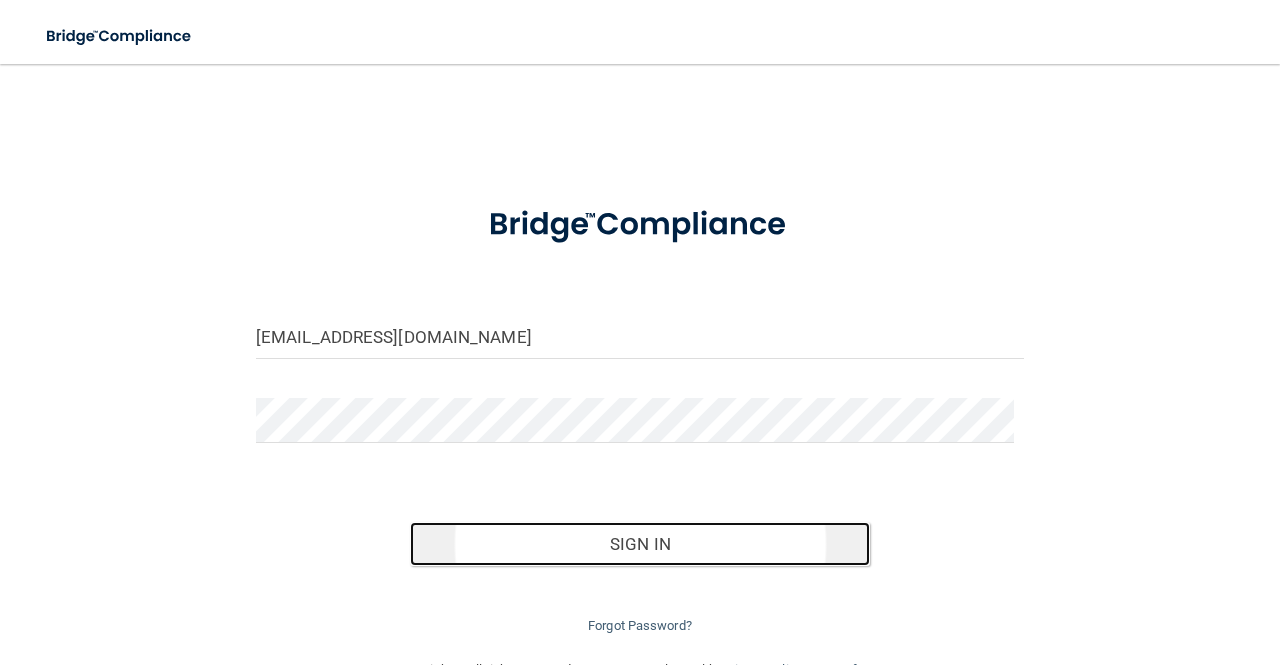 click on "Sign In" at bounding box center (640, 544) 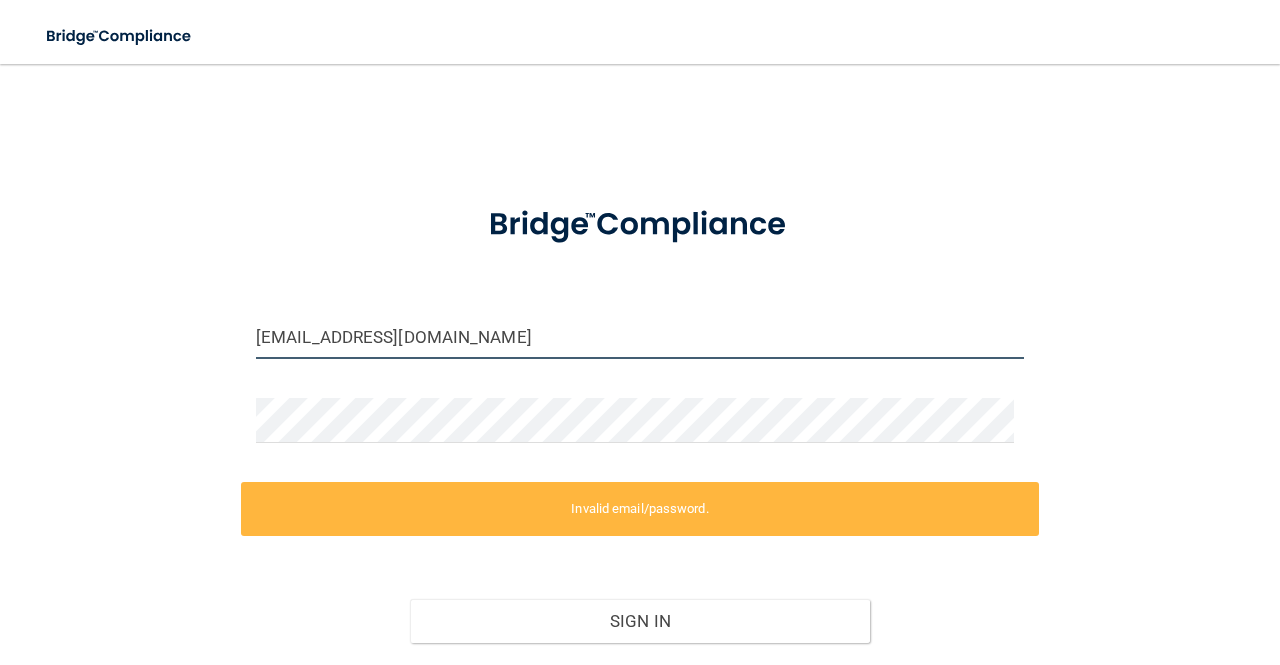 drag, startPoint x: 608, startPoint y: 328, endPoint x: -1, endPoint y: 333, distance: 609.0205 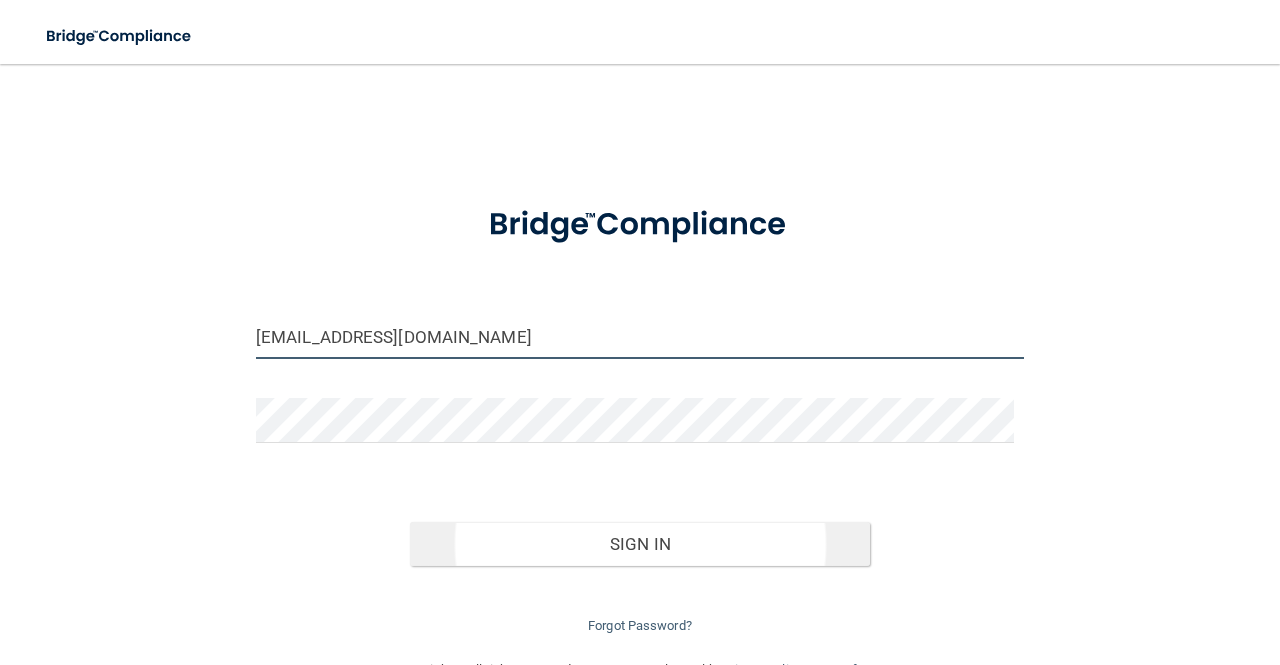 type on "[EMAIL_ADDRESS][DOMAIN_NAME]" 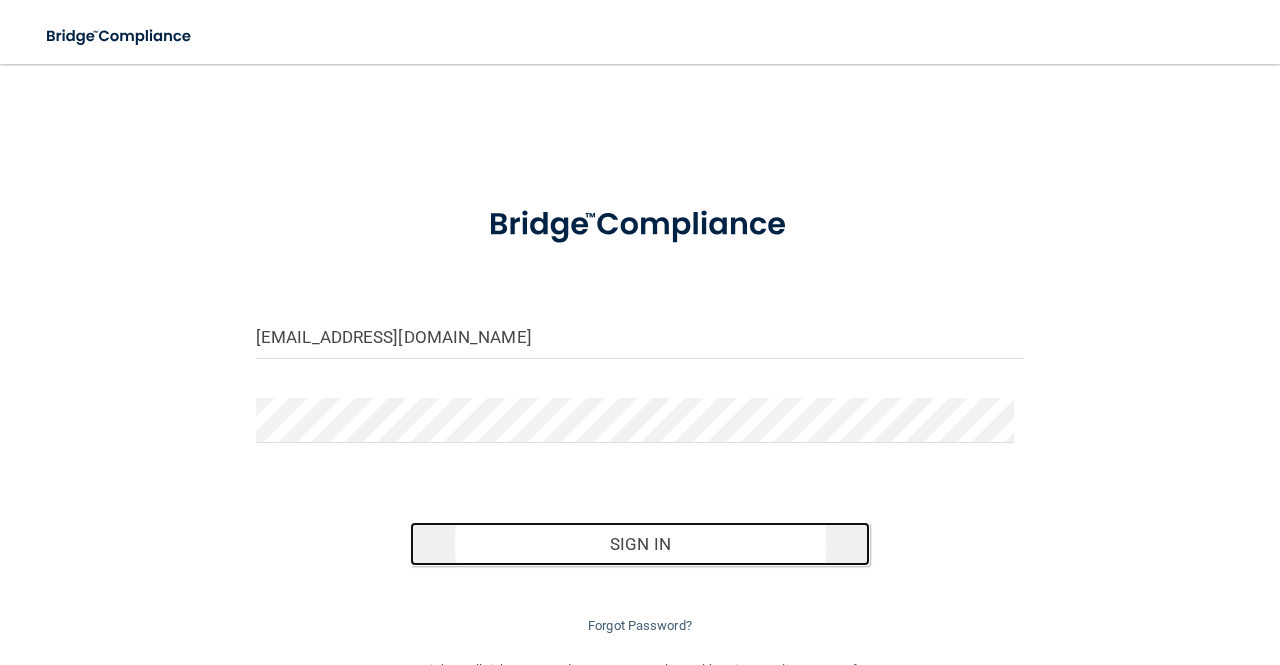 click on "Sign In" at bounding box center [640, 544] 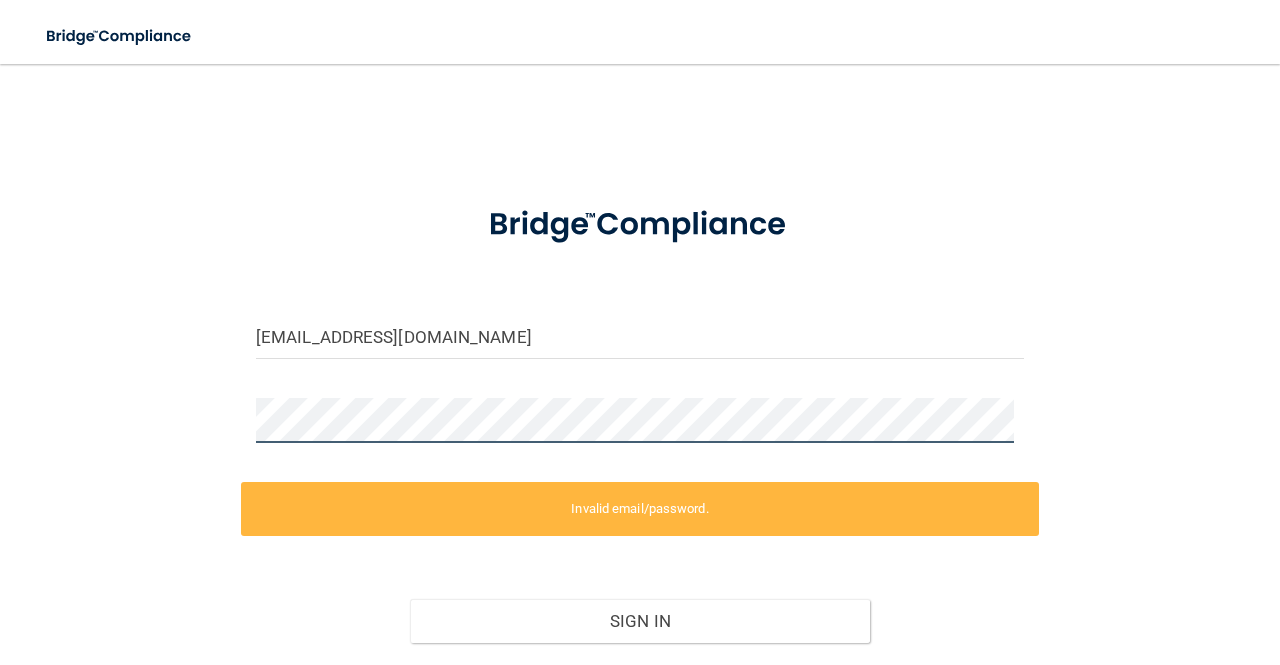 click on "villarezjames@gmail.com                                    Invalid email/password.     You don't have permission to access that page.       Sign In            Forgot Password?" at bounding box center [640, 399] 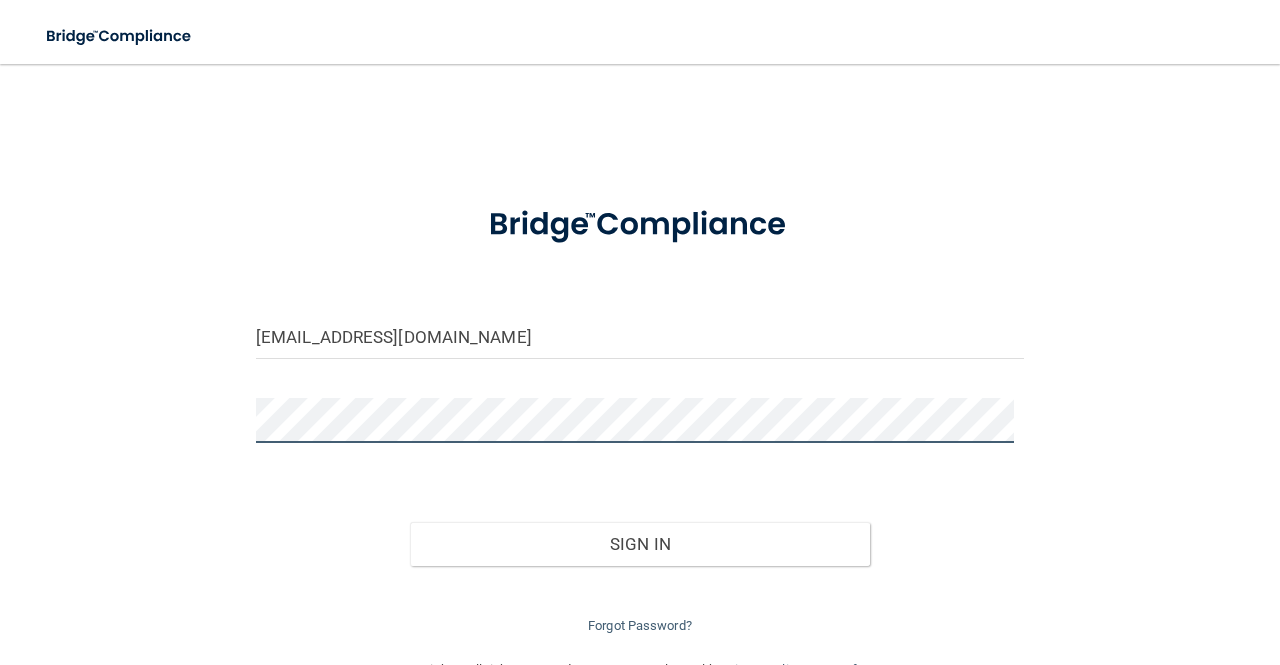 click on "Sign In" at bounding box center [640, 544] 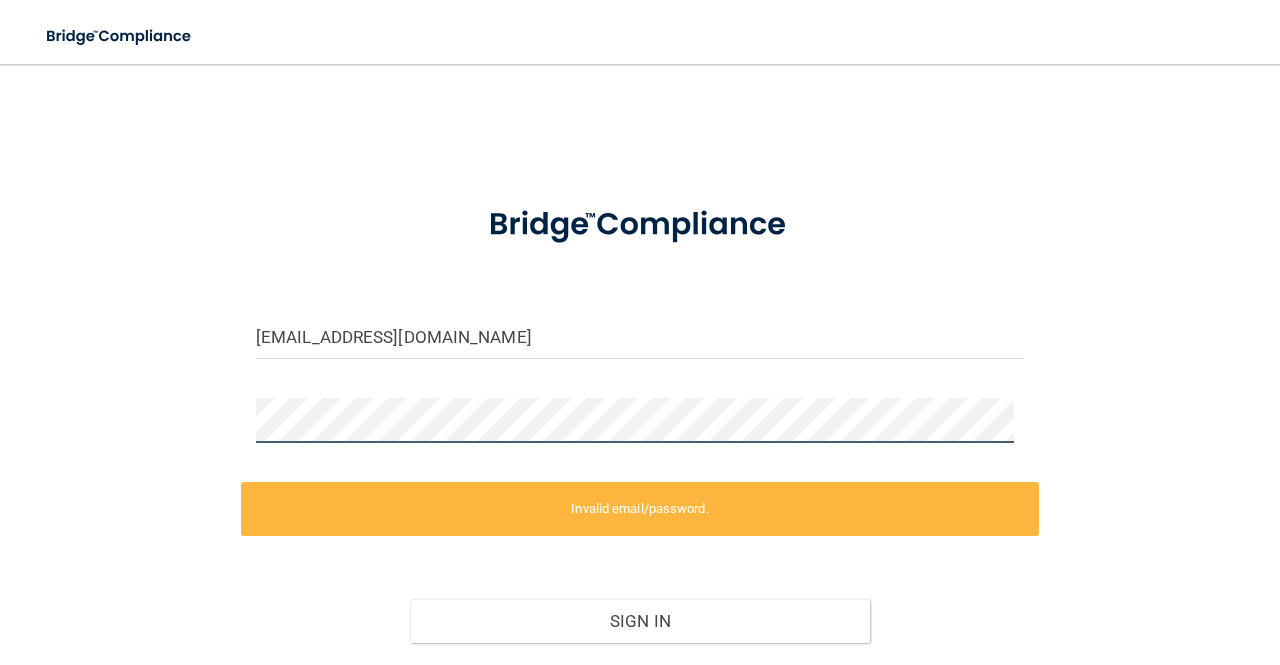 click on "villarezjames@gmail.com                                    Invalid email/password.     You don't have permission to access that page.       Sign In            Forgot Password?                          Copyright © All rights reserved  2025 @ Rectangle Health |  Privacy Policy  |  Terms of Use" at bounding box center (640, 364) 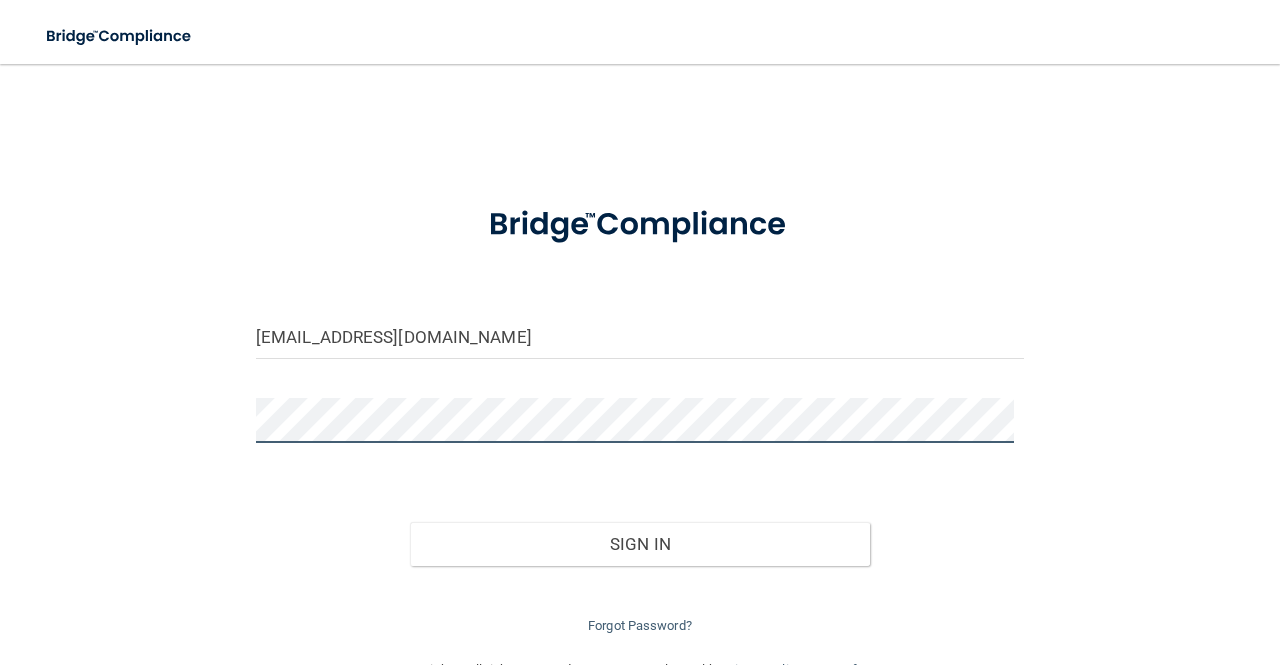 click on "Sign In" at bounding box center (640, 544) 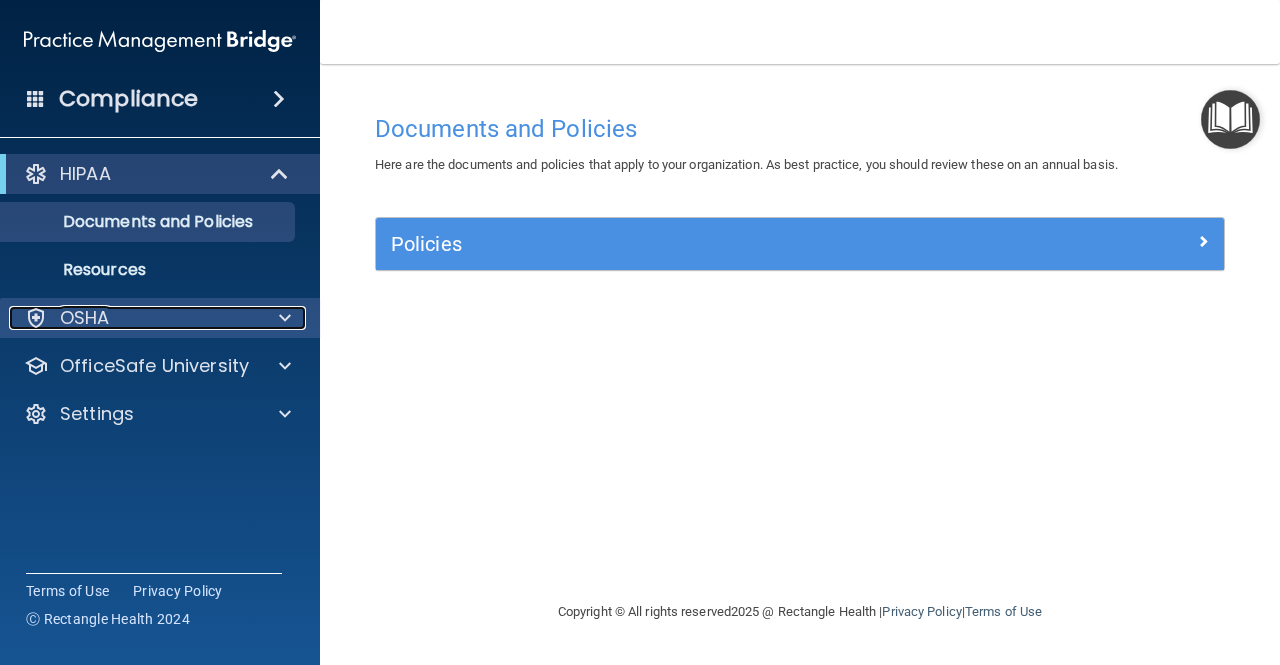 click on "OSHA" at bounding box center [133, 318] 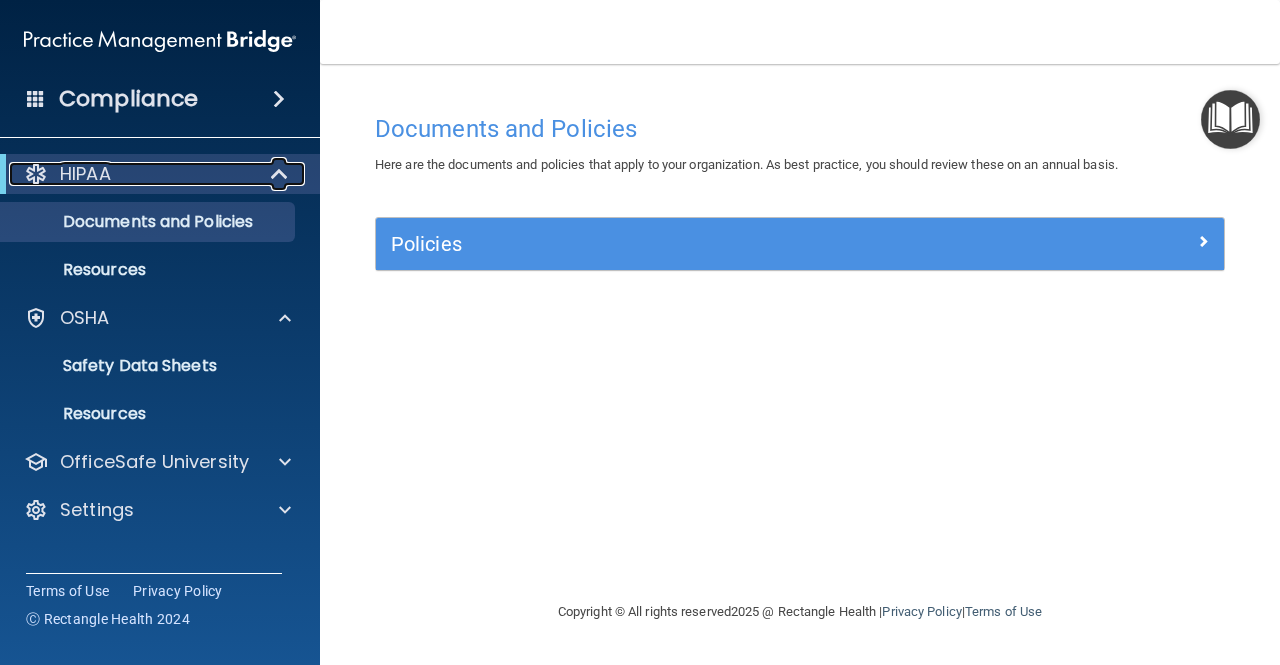 click at bounding box center [281, 174] 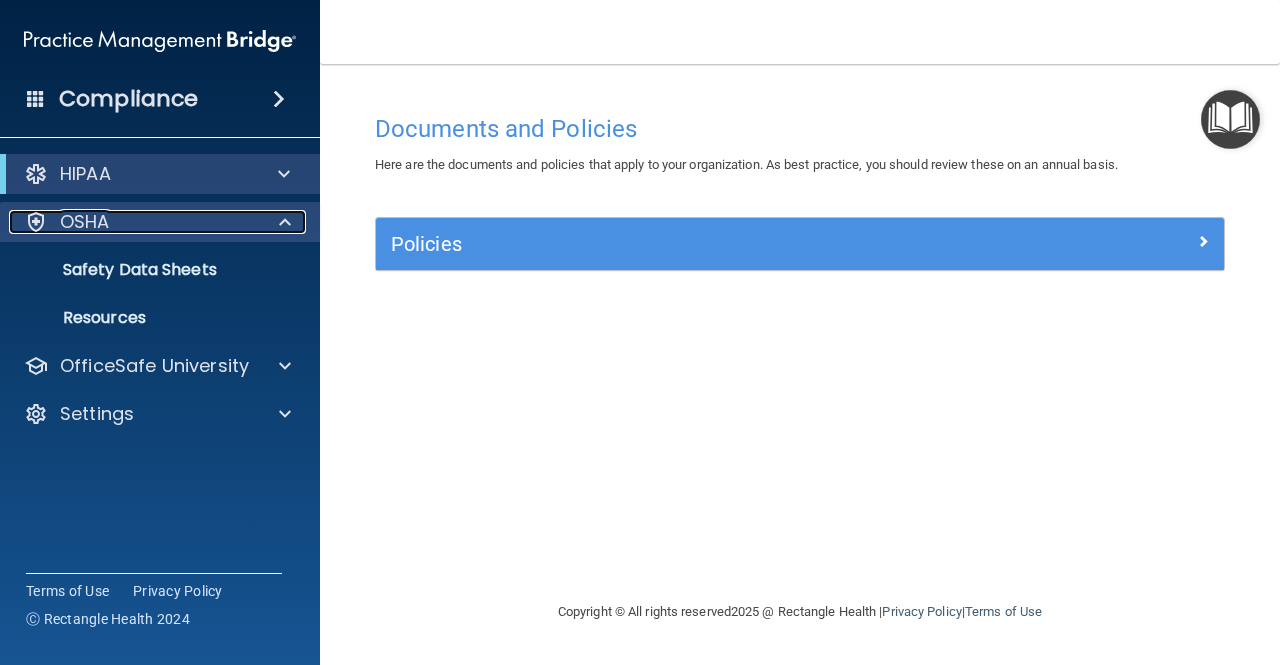 click on "OSHA" at bounding box center [133, 222] 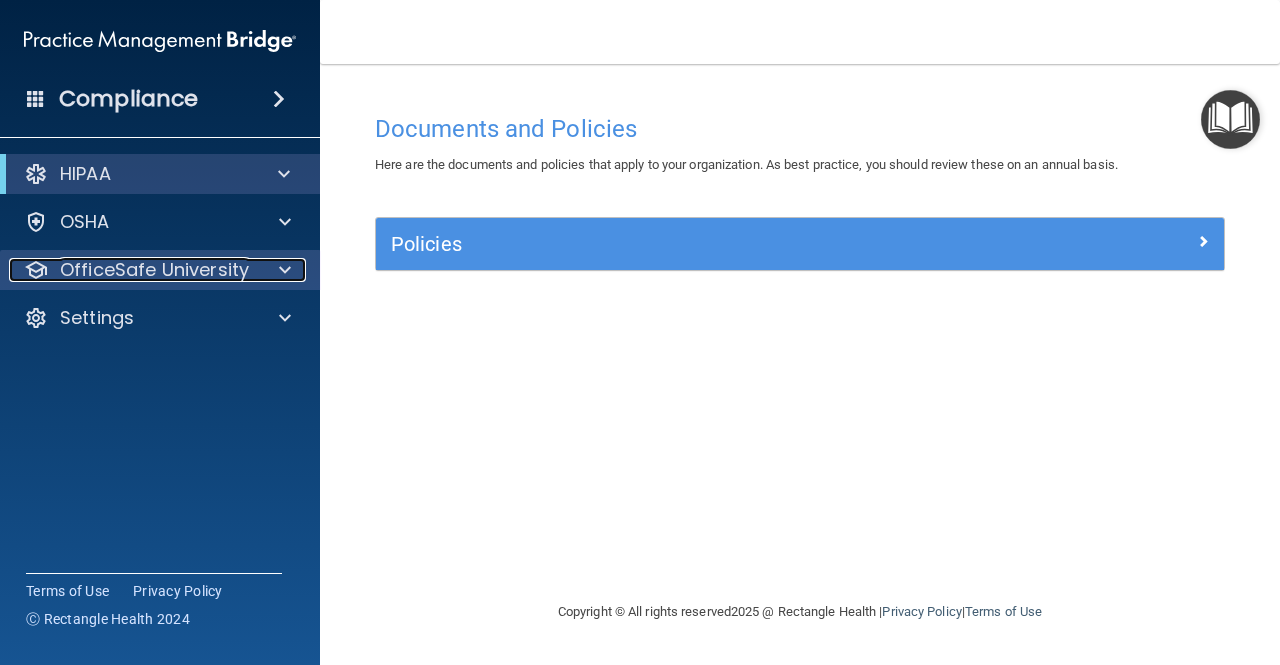 click on "OfficeSafe University" at bounding box center [154, 270] 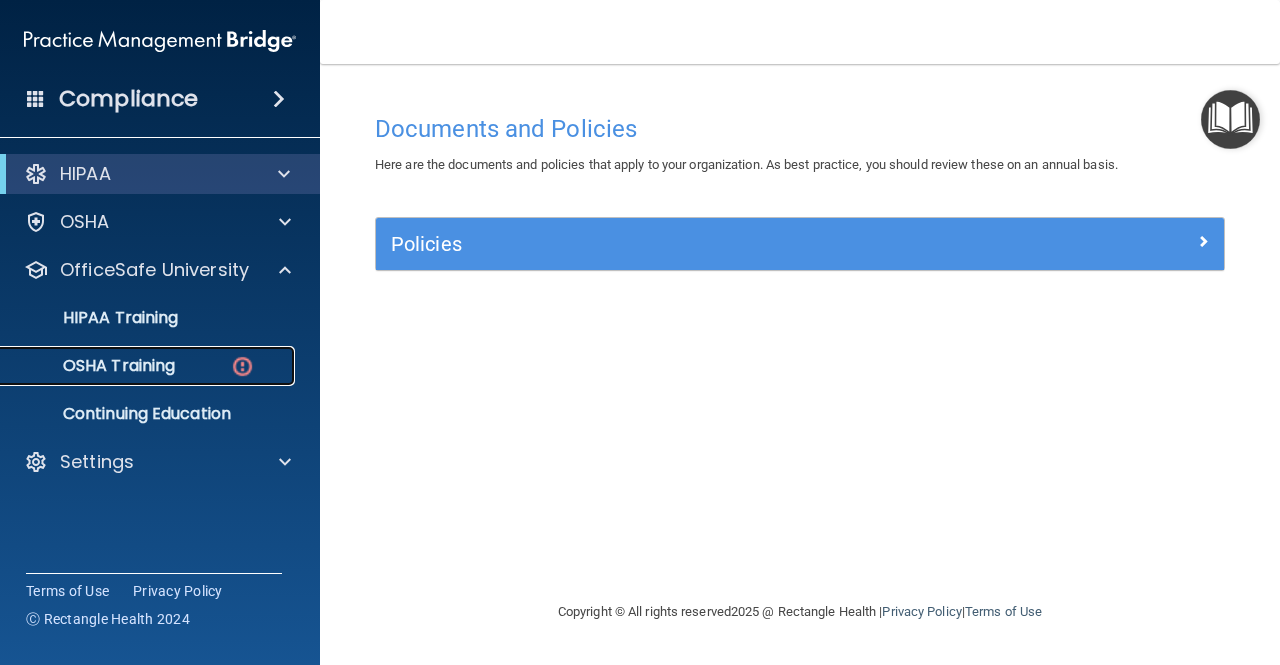 click on "OSHA Training" at bounding box center (94, 366) 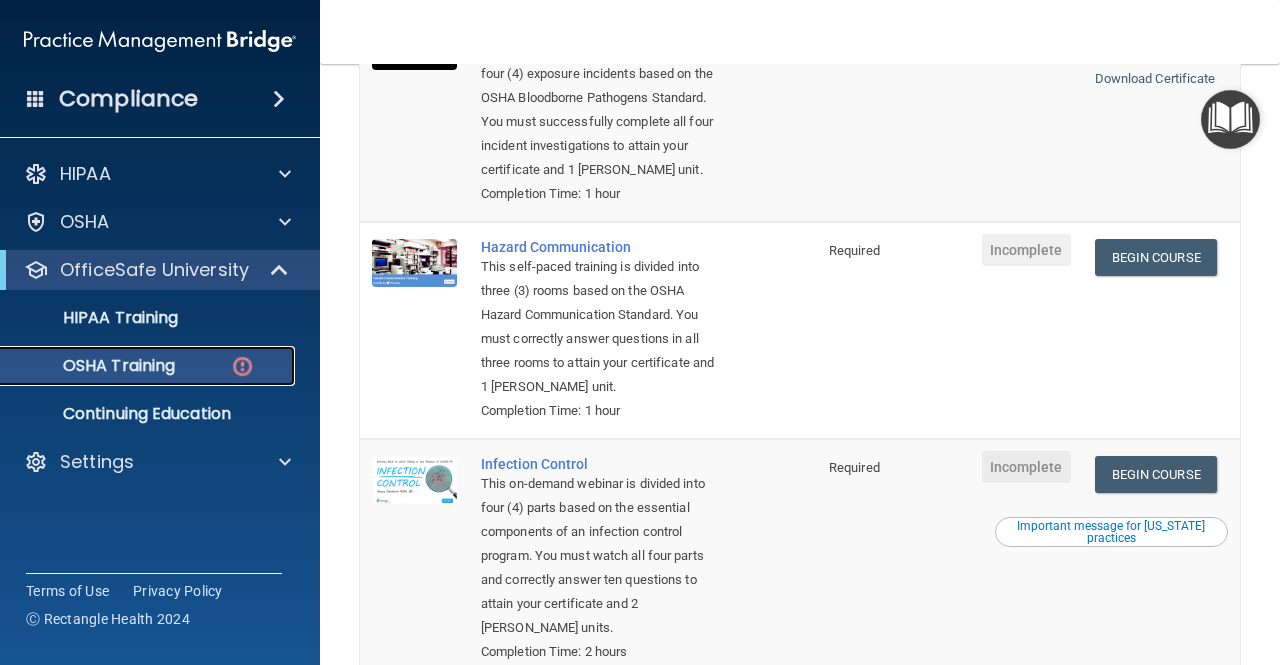 scroll, scrollTop: 300, scrollLeft: 0, axis: vertical 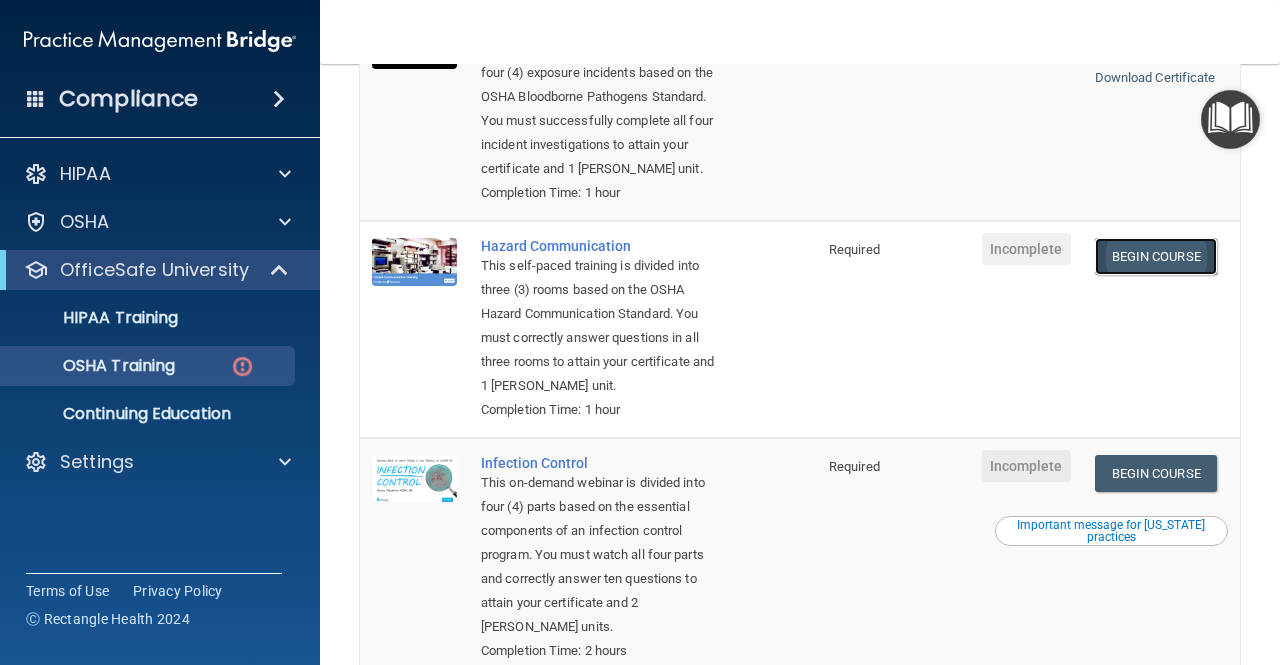 click on "Begin Course" at bounding box center (1156, 256) 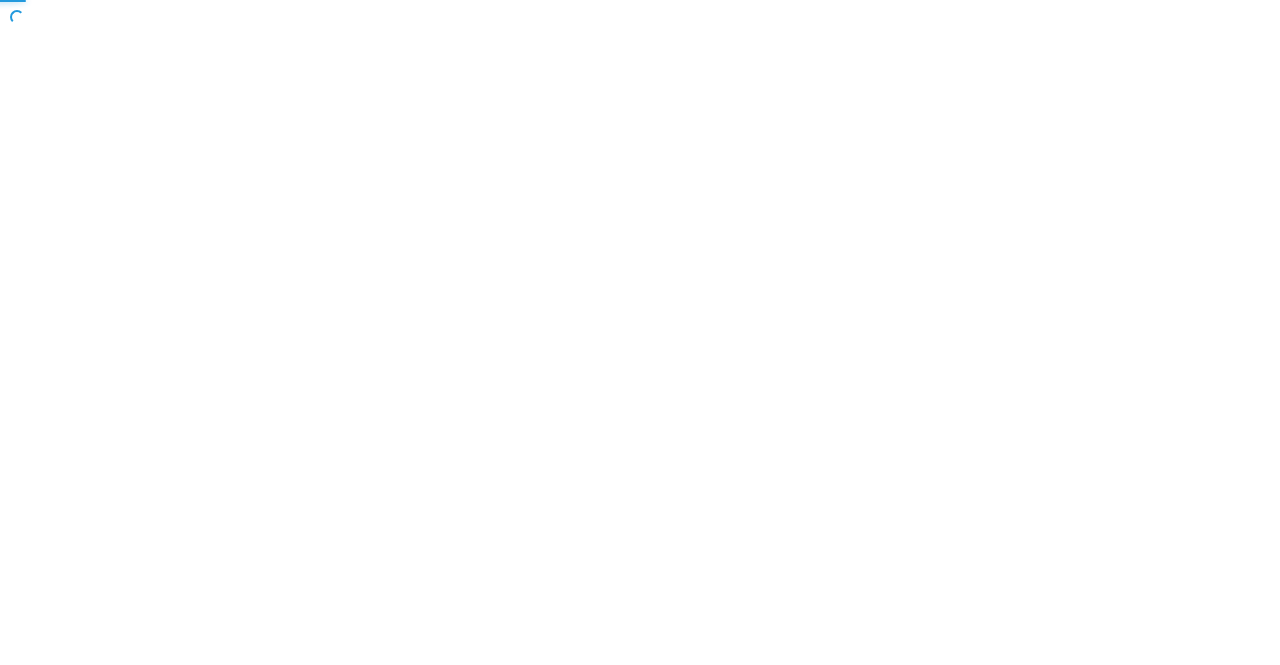 scroll, scrollTop: 0, scrollLeft: 0, axis: both 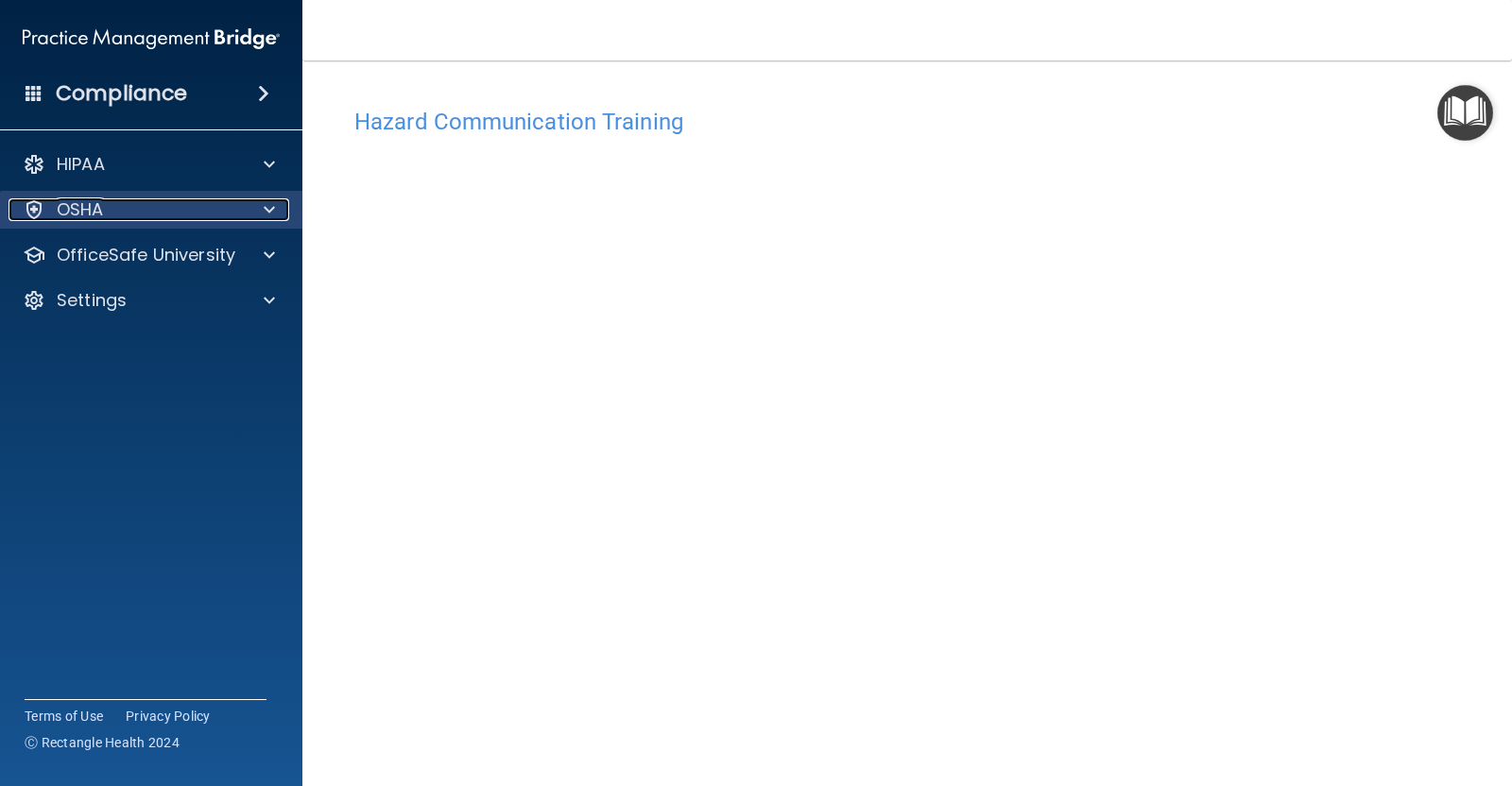 click on "OSHA" at bounding box center [126, 210] 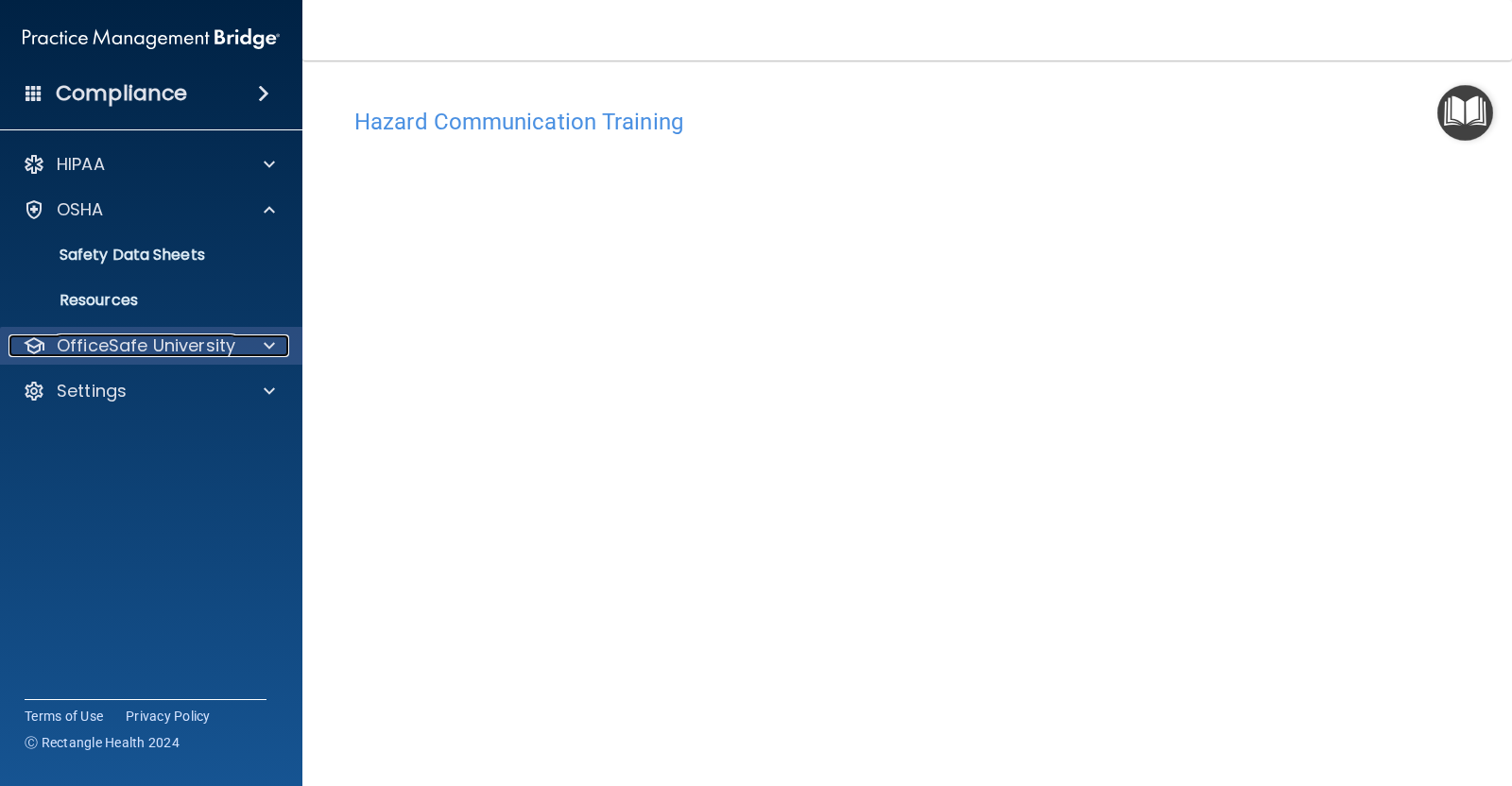 click on "OfficeSafe University" at bounding box center (146, 346) 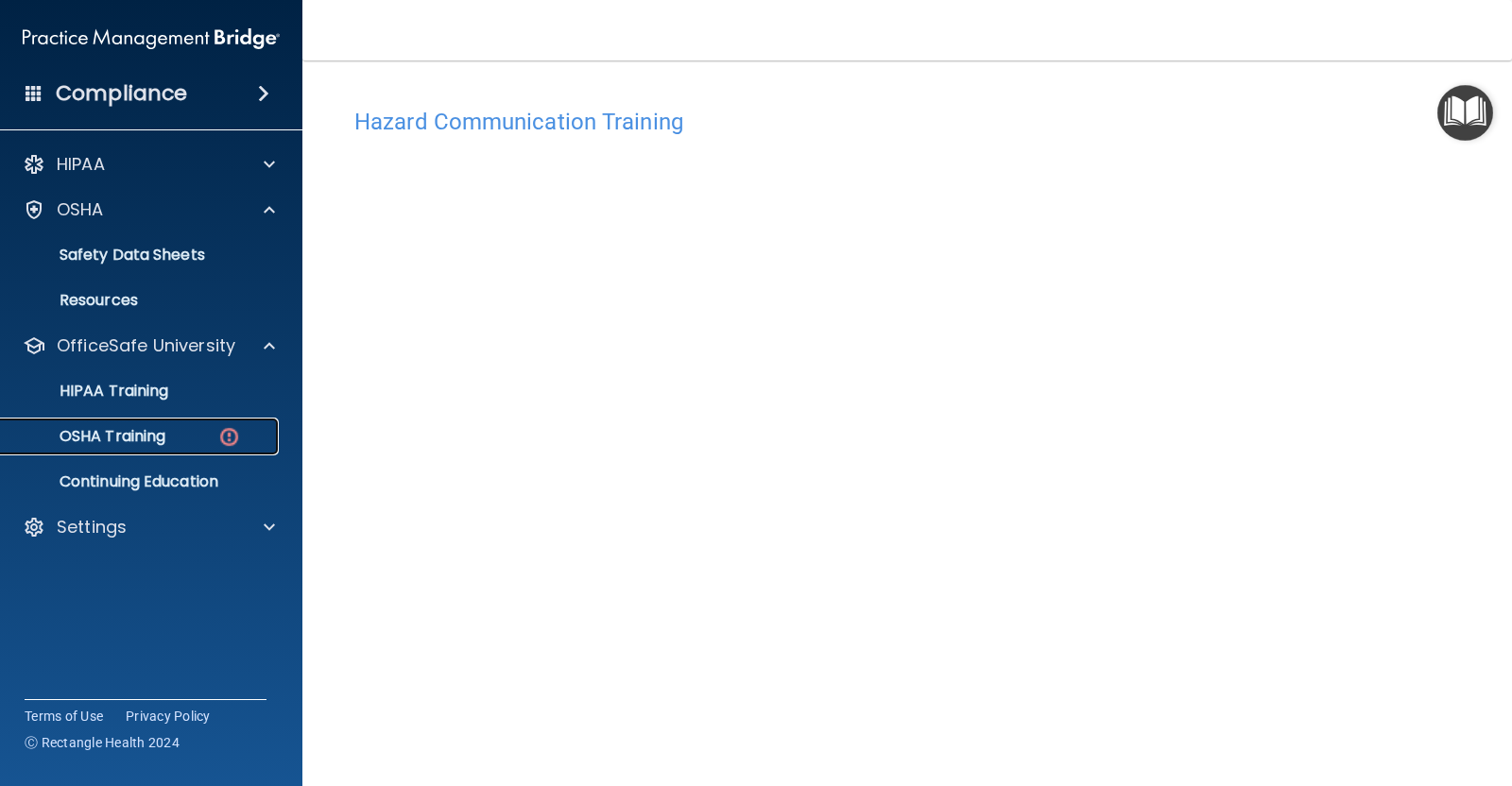 click on "OSHA Training" at bounding box center [89, 436] 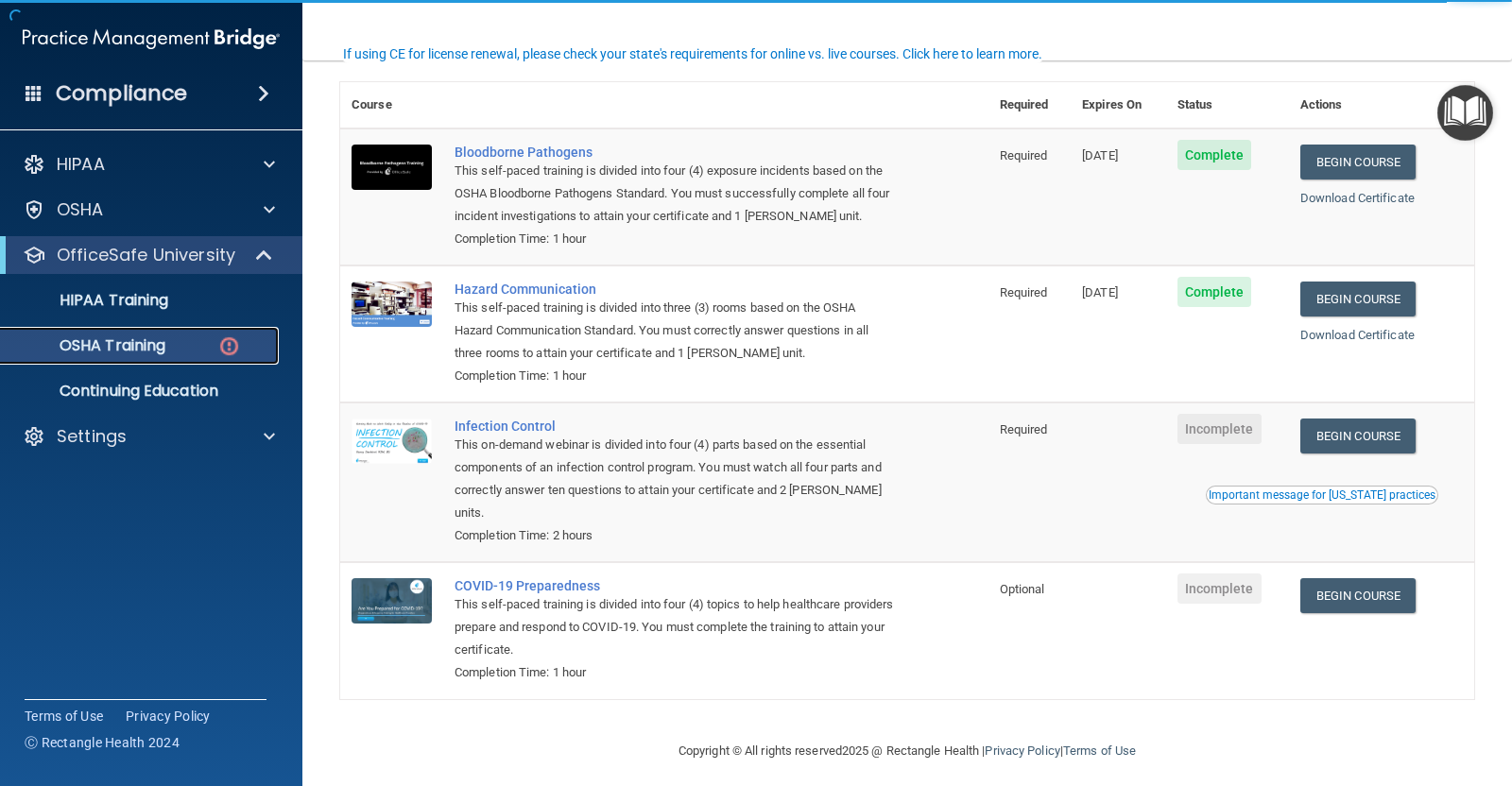 scroll, scrollTop: 148, scrollLeft: 0, axis: vertical 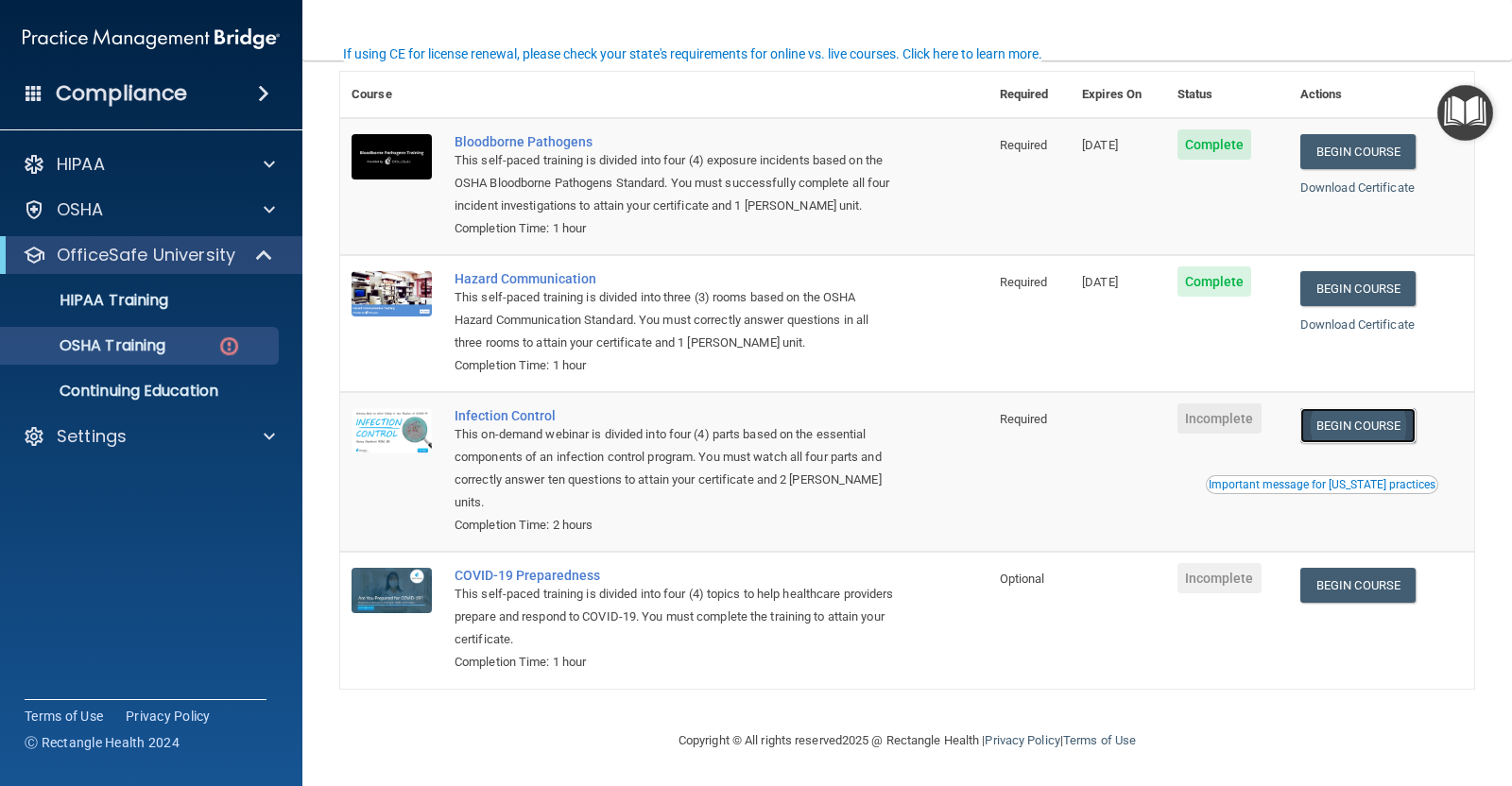 click on "Begin Course" at bounding box center [1358, 425] 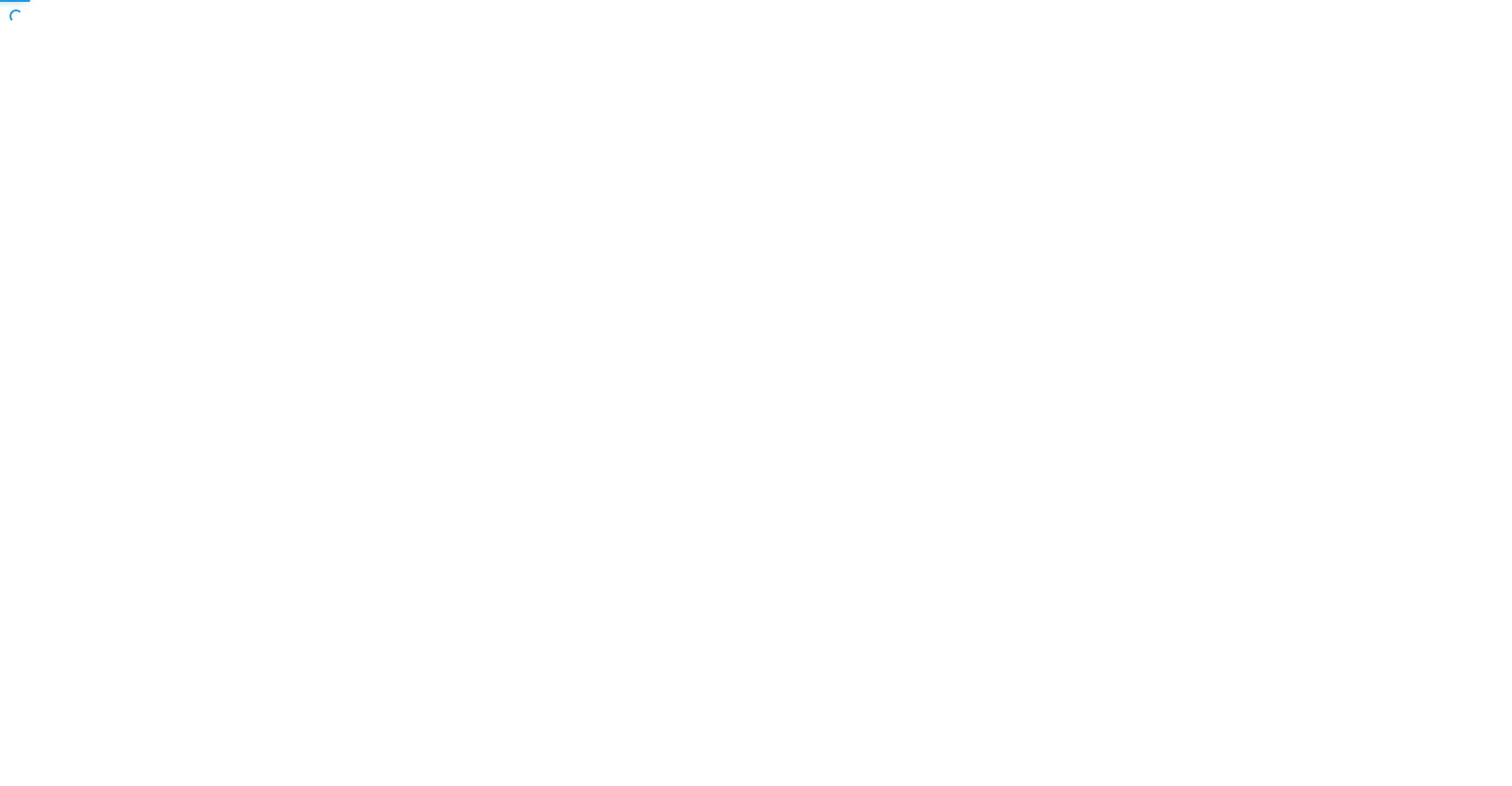 scroll, scrollTop: 0, scrollLeft: 0, axis: both 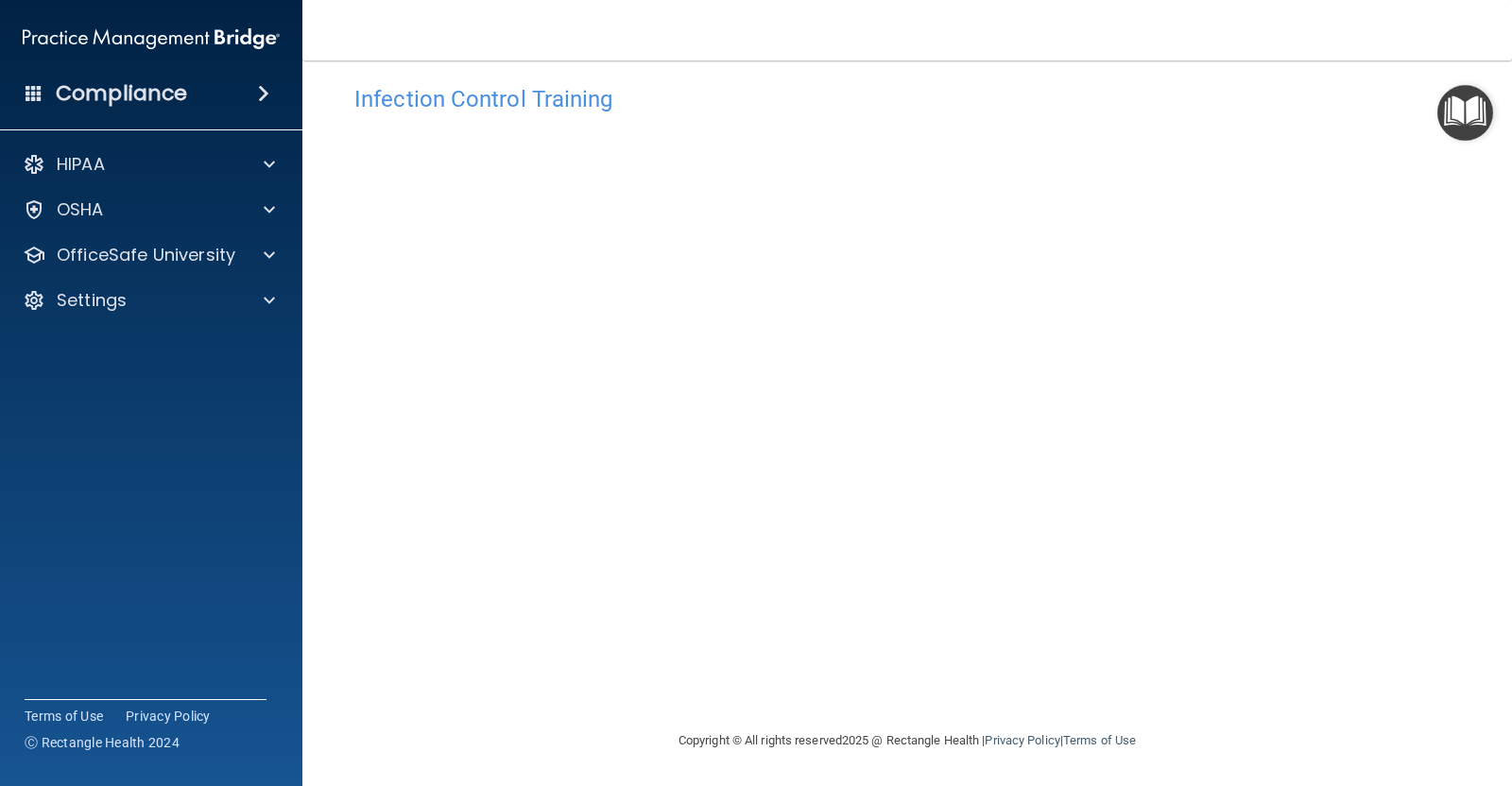 click on "Infection Control Training         This course doesn’t expire until . Are you sure you want to take this course now?   Take the course anyway!            Copyright © All rights reserved  2025 @ Rectangle Health |  Privacy Policy  |  Terms of Use" at bounding box center (907, 423) 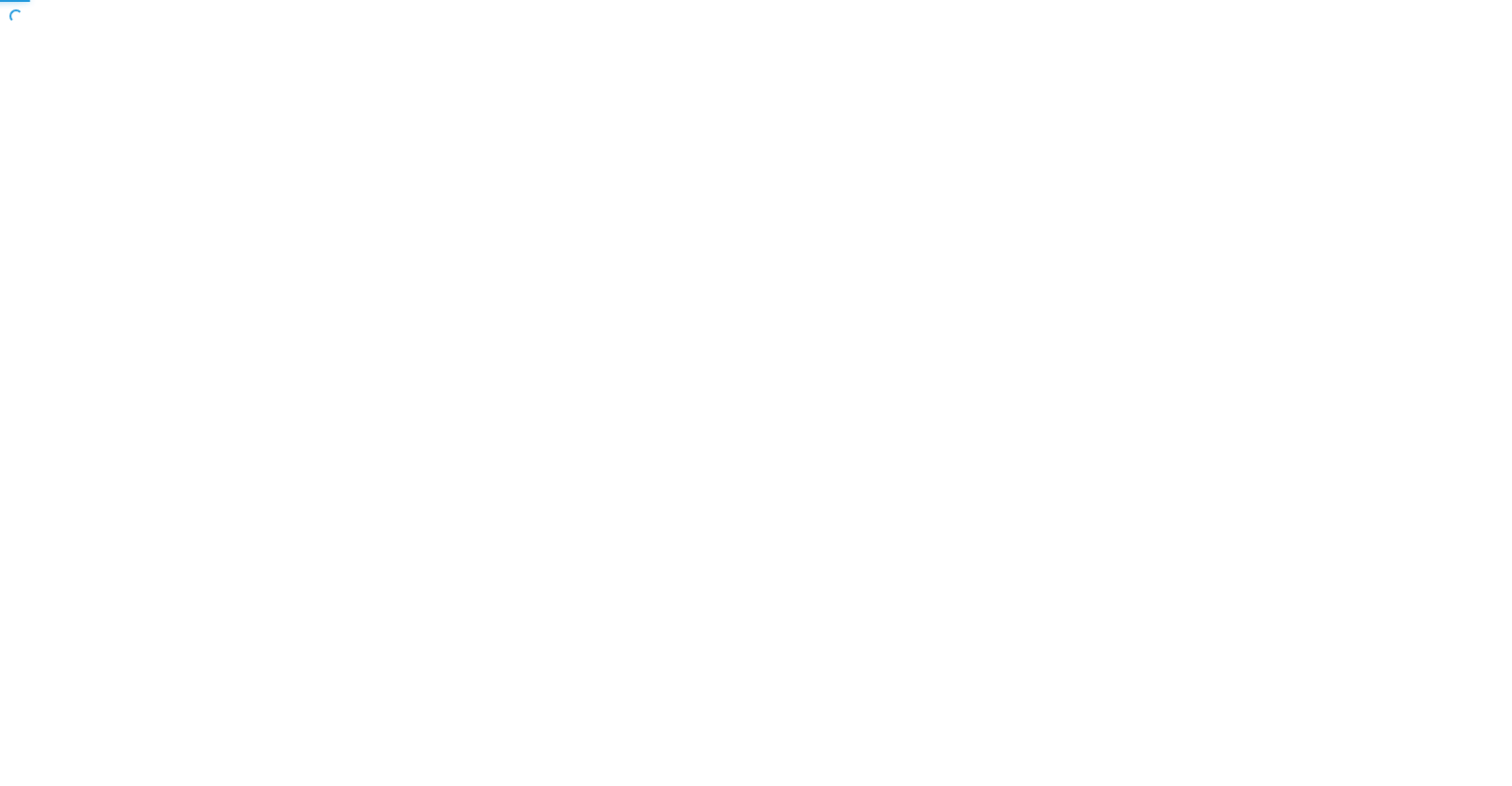 scroll, scrollTop: 0, scrollLeft: 0, axis: both 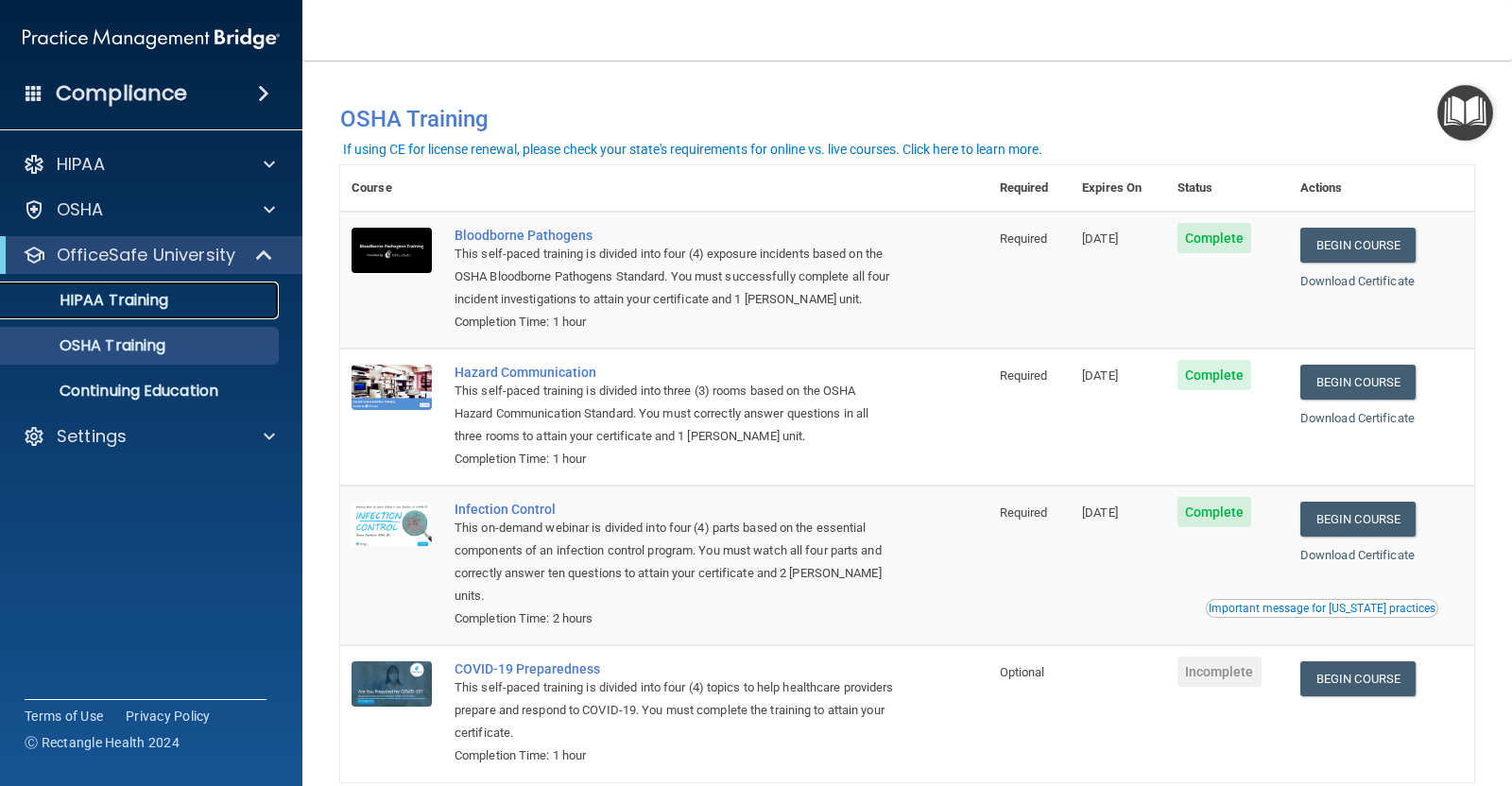 click on "HIPAA Training" at bounding box center [129, 300] 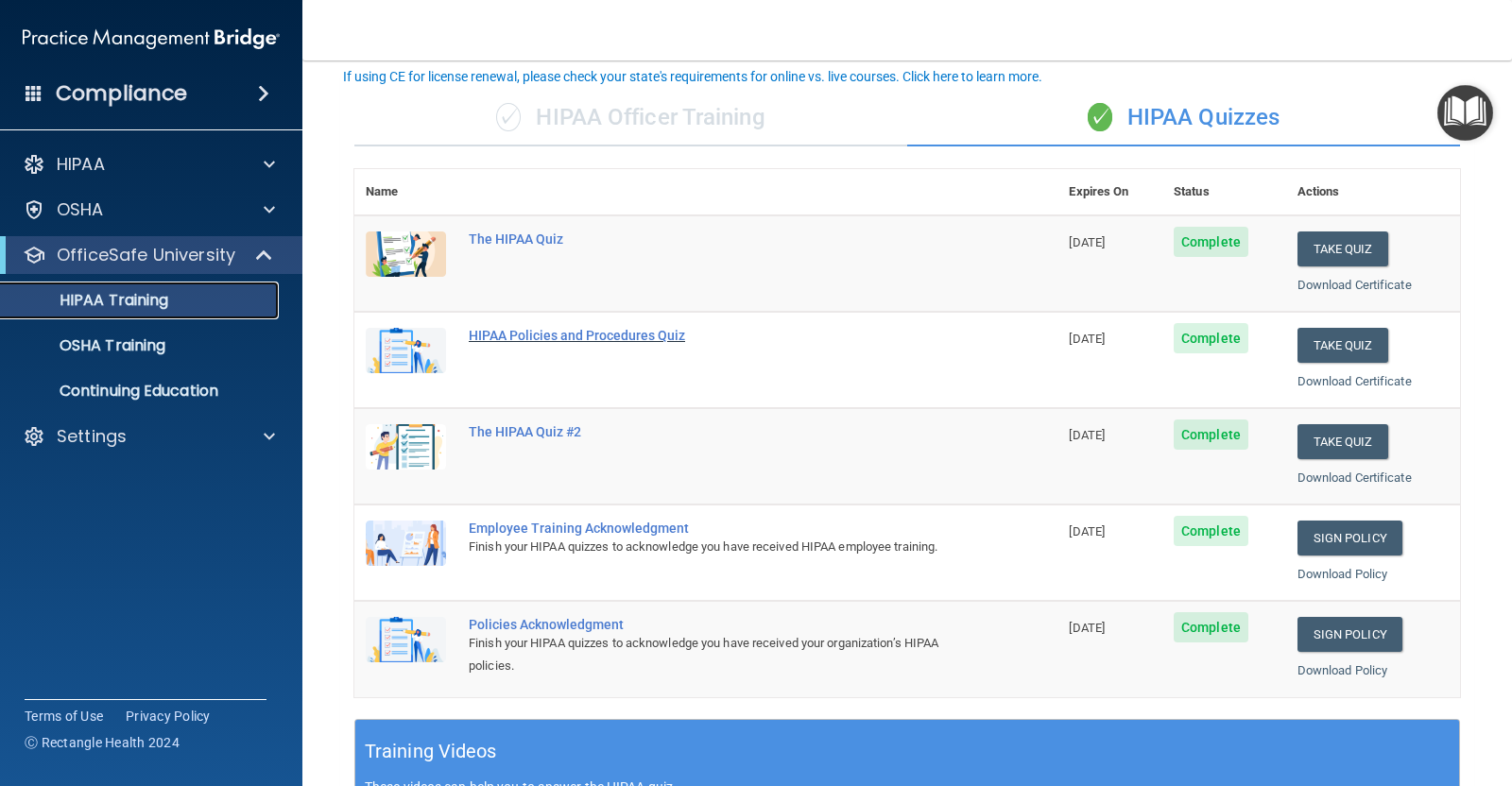 scroll, scrollTop: 0, scrollLeft: 0, axis: both 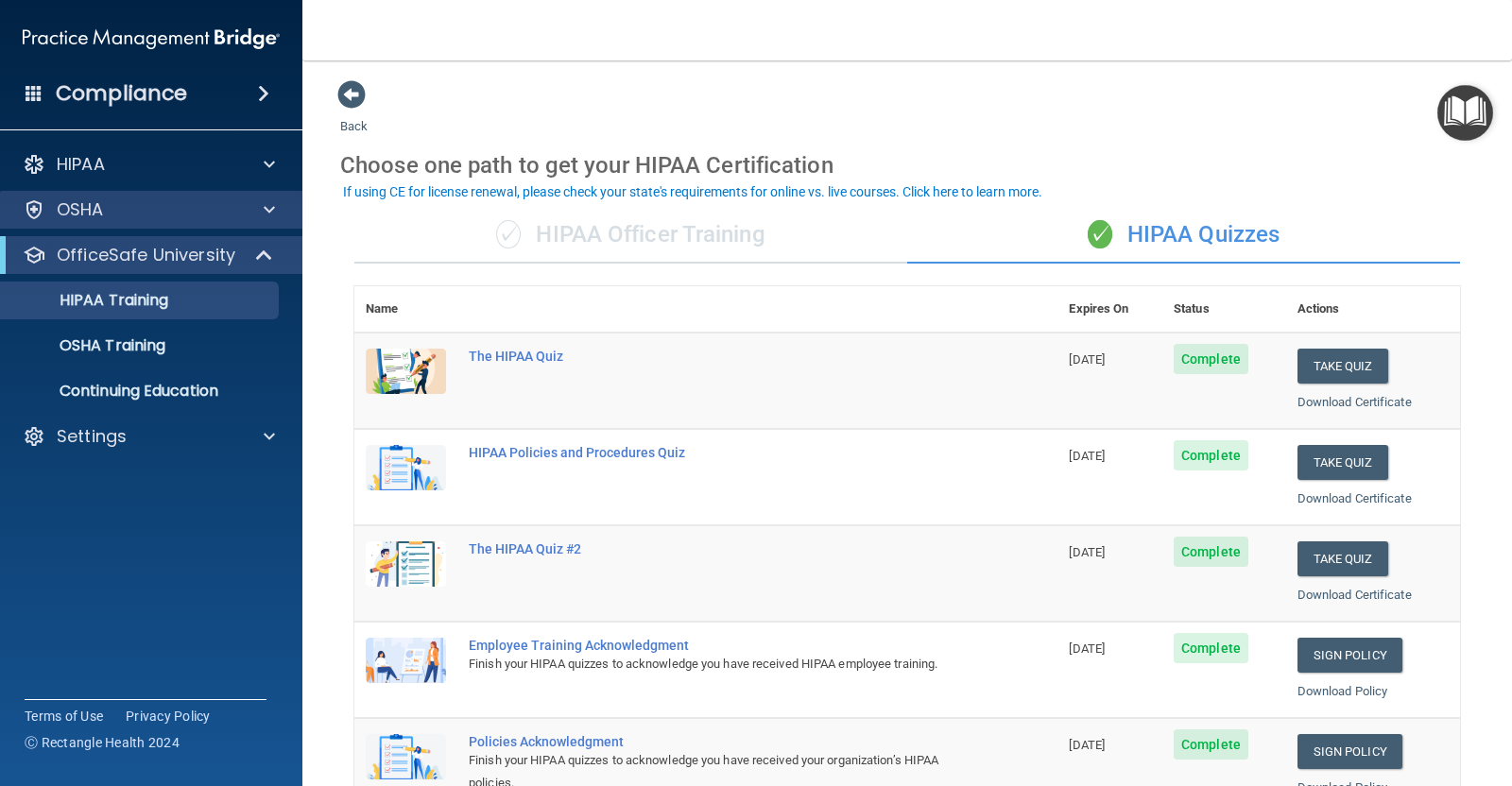 click on "OSHA" at bounding box center (151, 210) 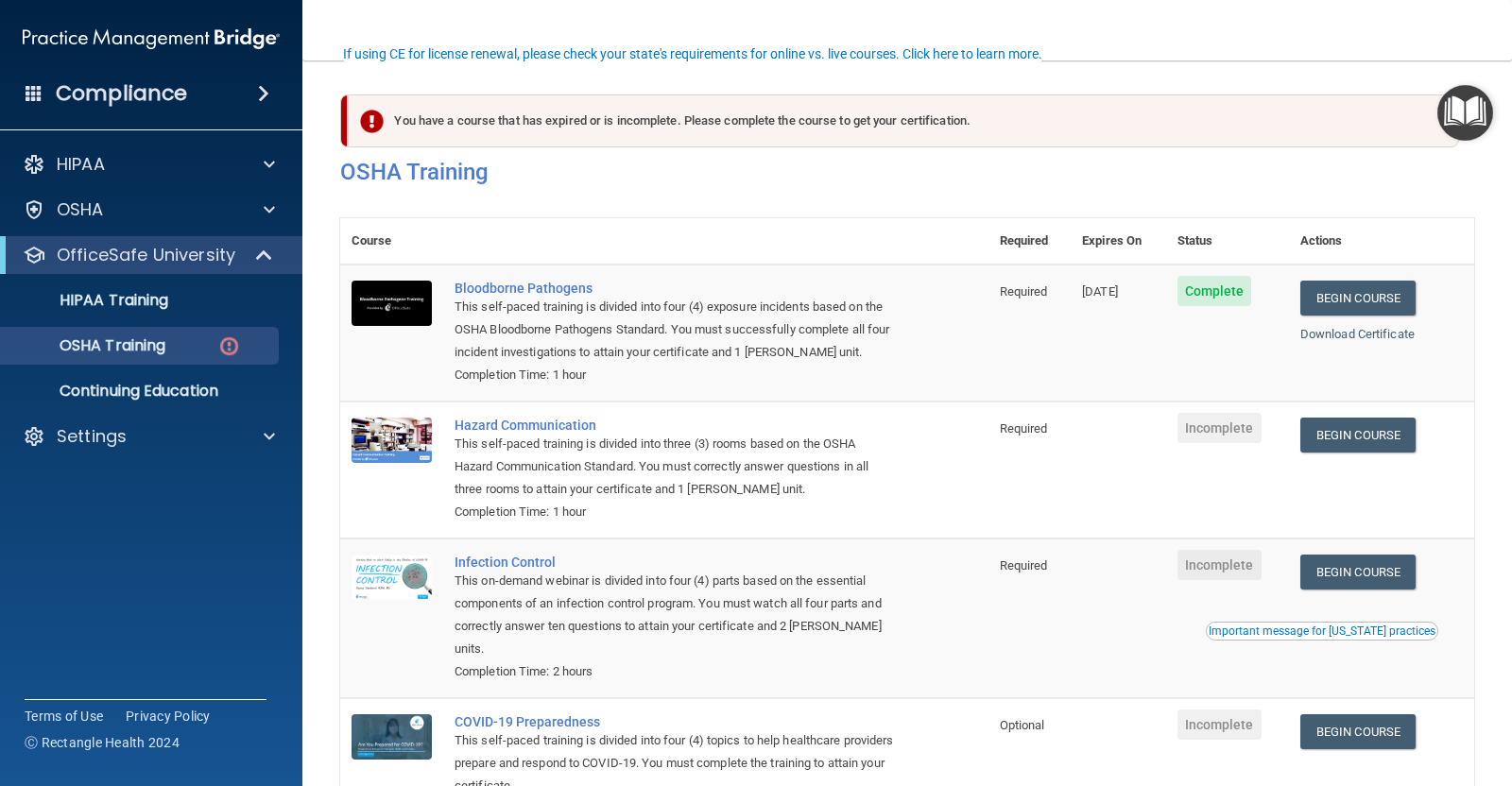 scroll, scrollTop: 0, scrollLeft: 0, axis: both 